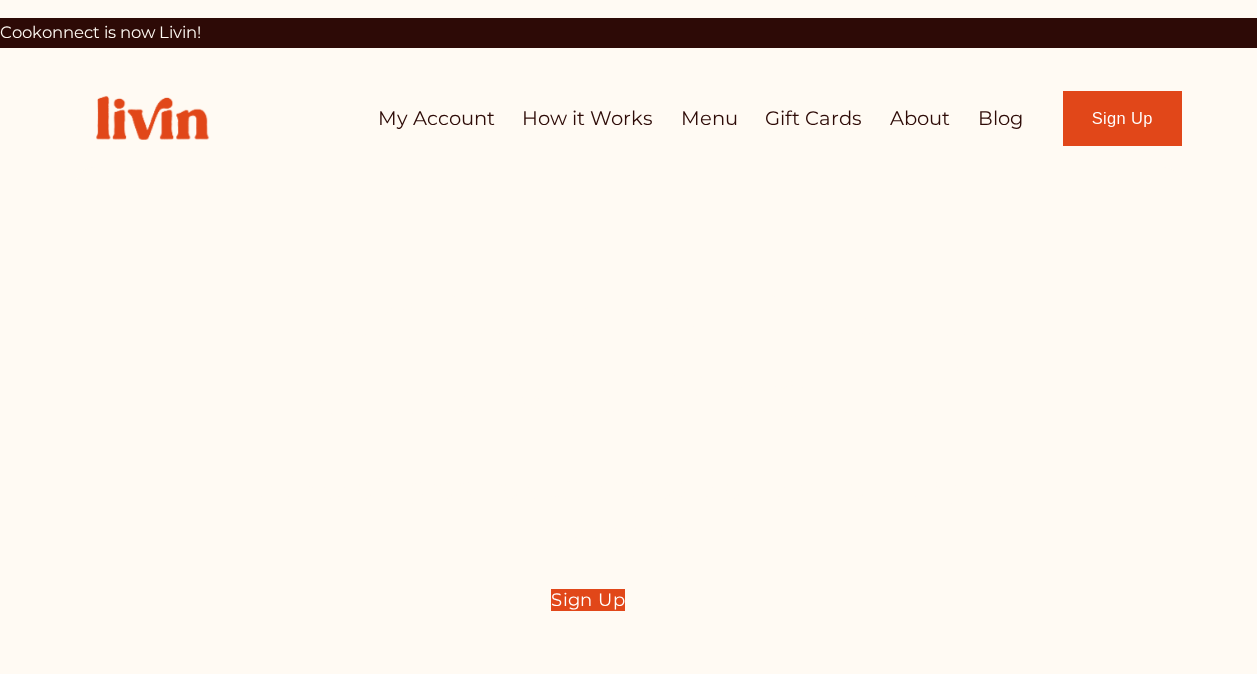 scroll, scrollTop: 0, scrollLeft: 0, axis: both 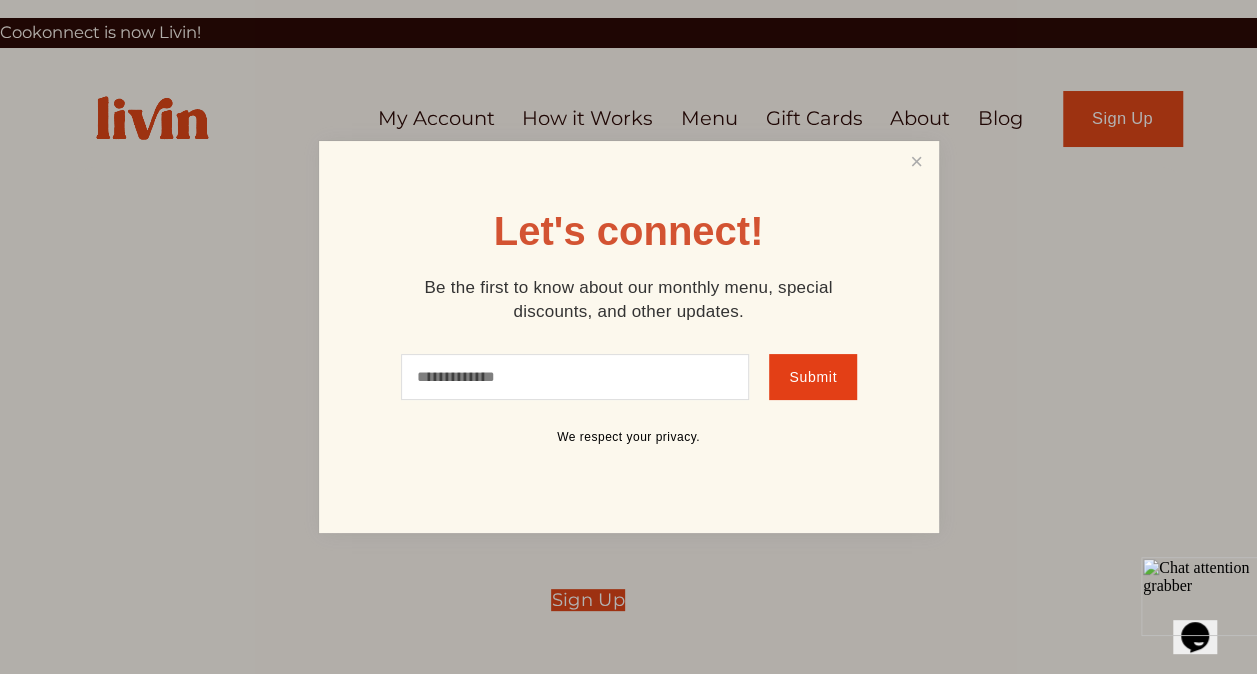 click at bounding box center [916, 162] 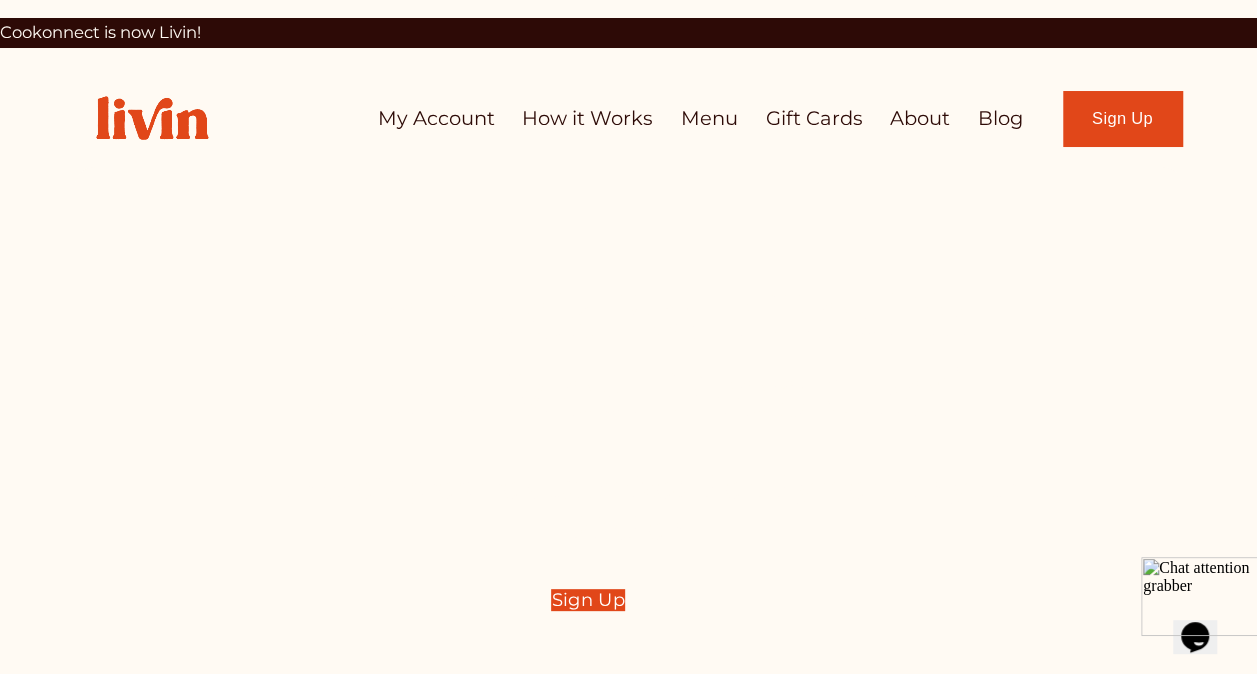 click on "My Account" at bounding box center (436, 118) 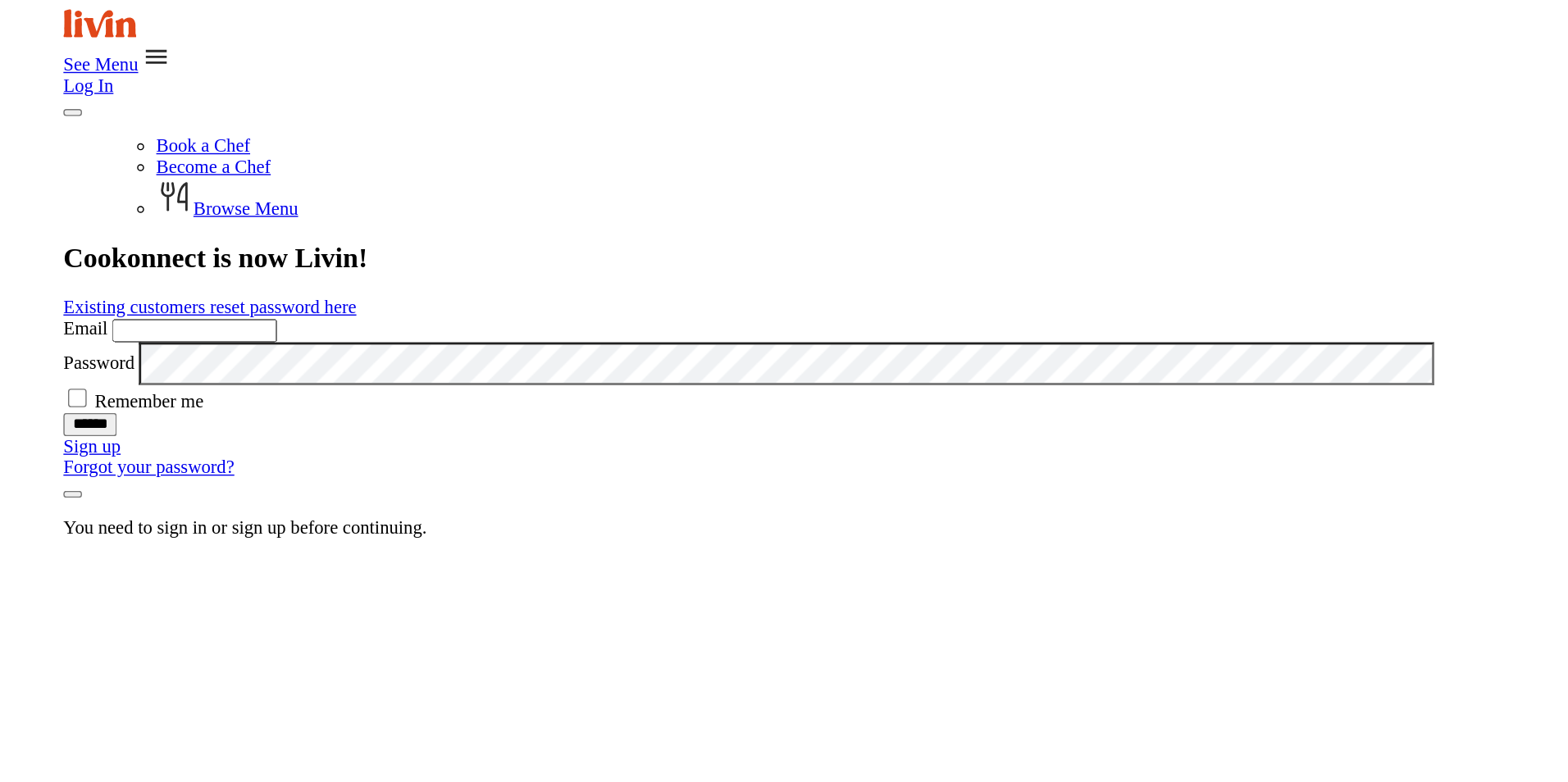 scroll, scrollTop: 0, scrollLeft: 0, axis: both 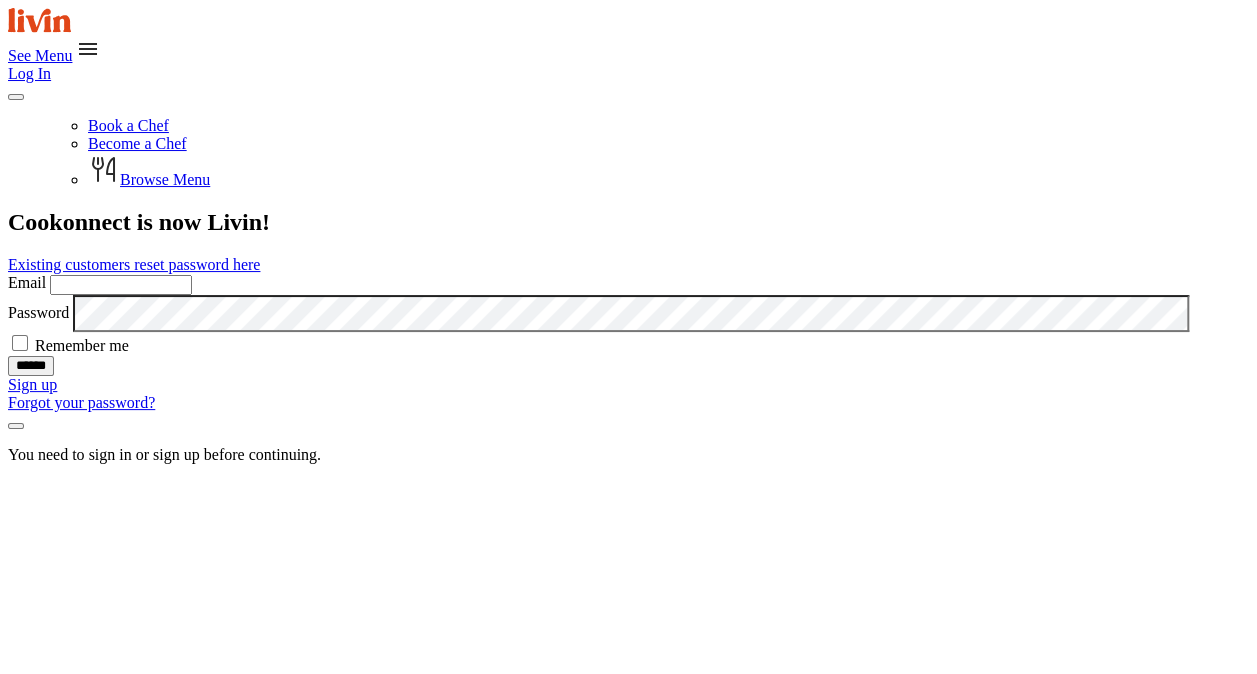 type on "**********" 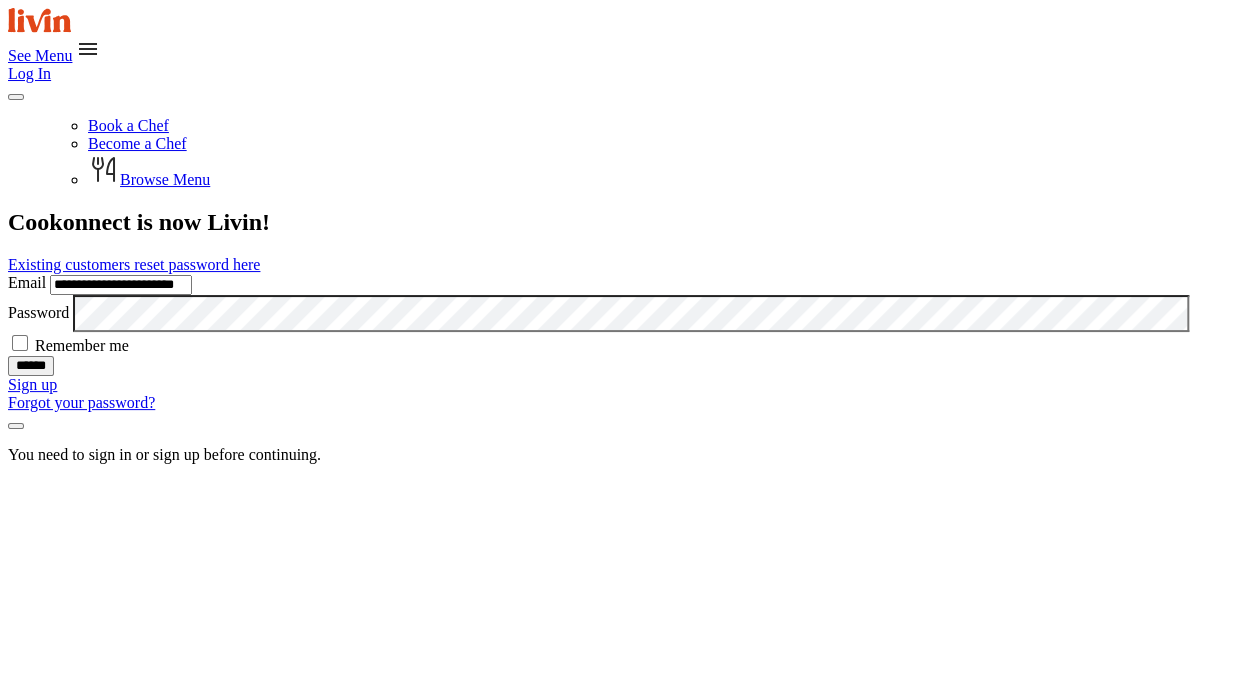 click on "******" at bounding box center [31, 366] 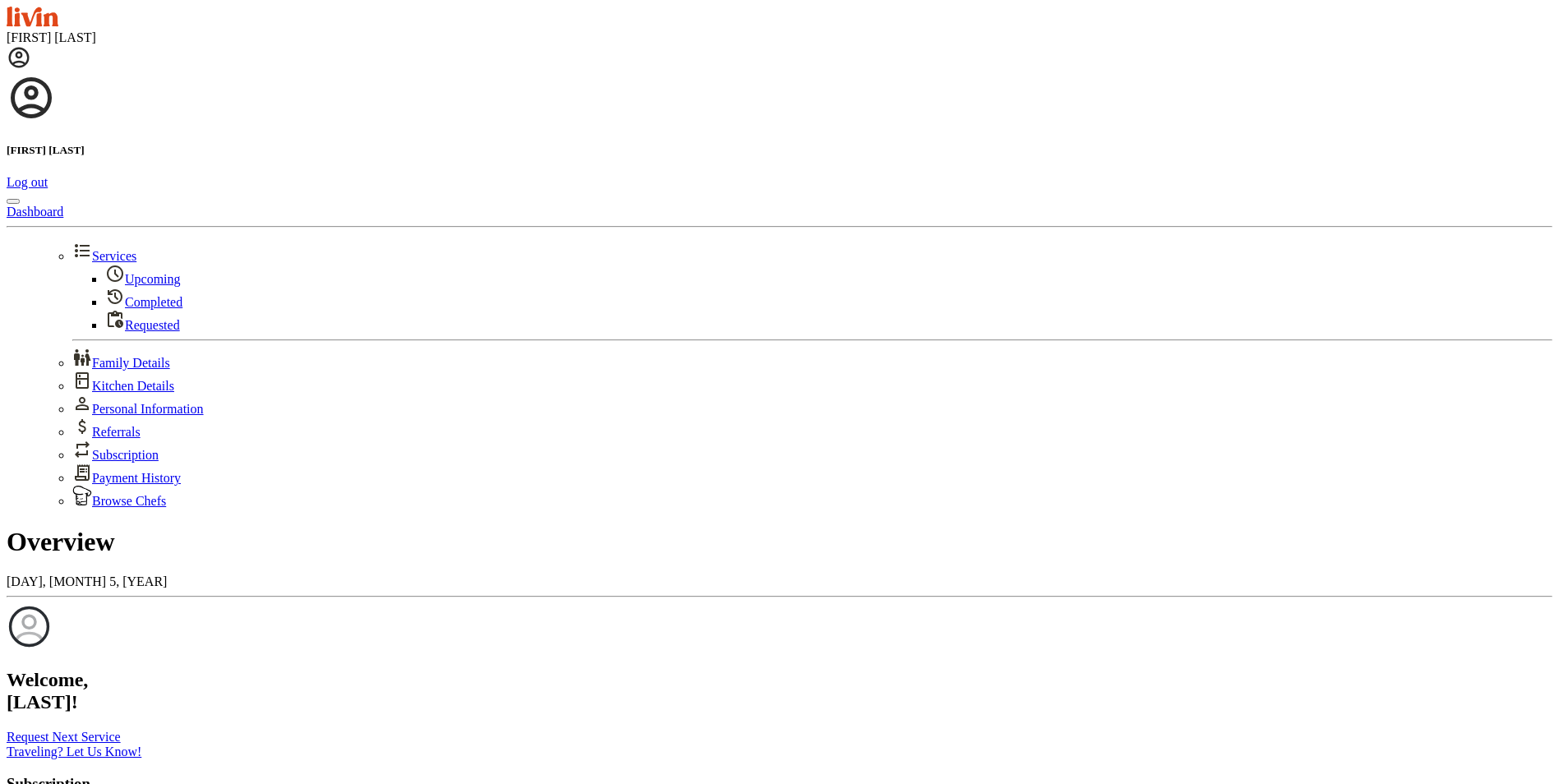 click on "Request Next Service" at bounding box center (63, 736) 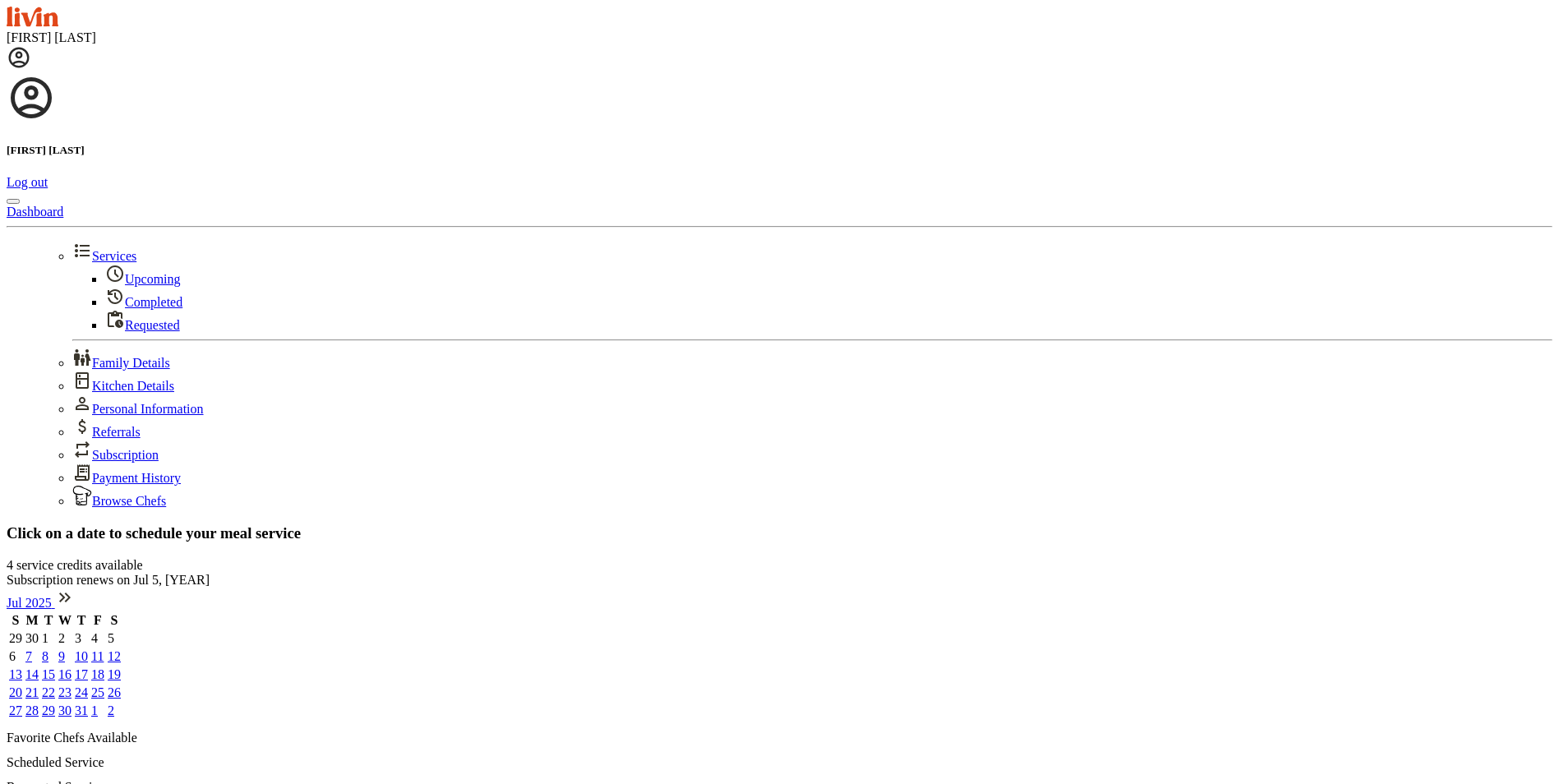 click on "8" at bounding box center (48, 657) 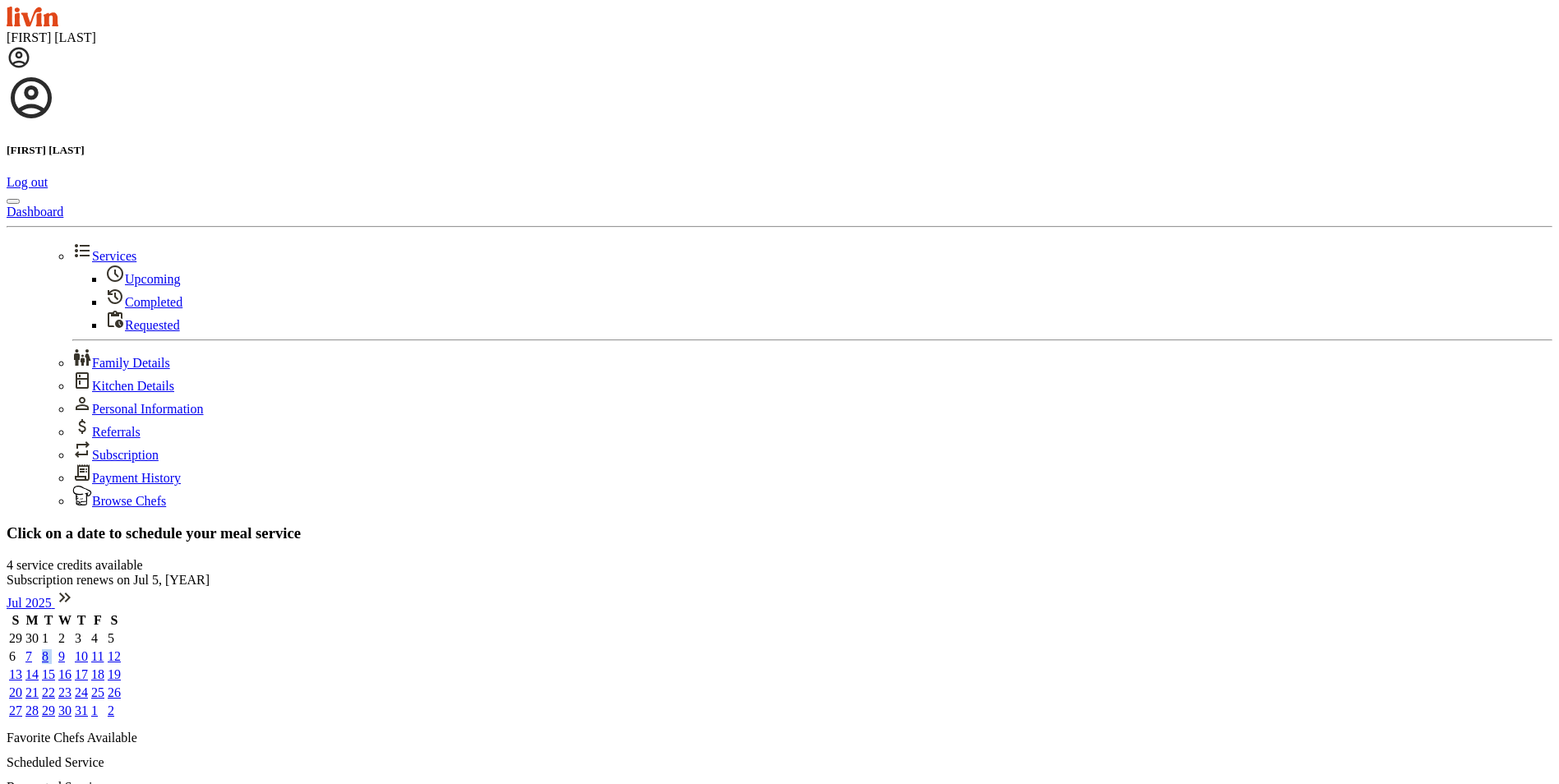 click on "8" at bounding box center [48, 657] 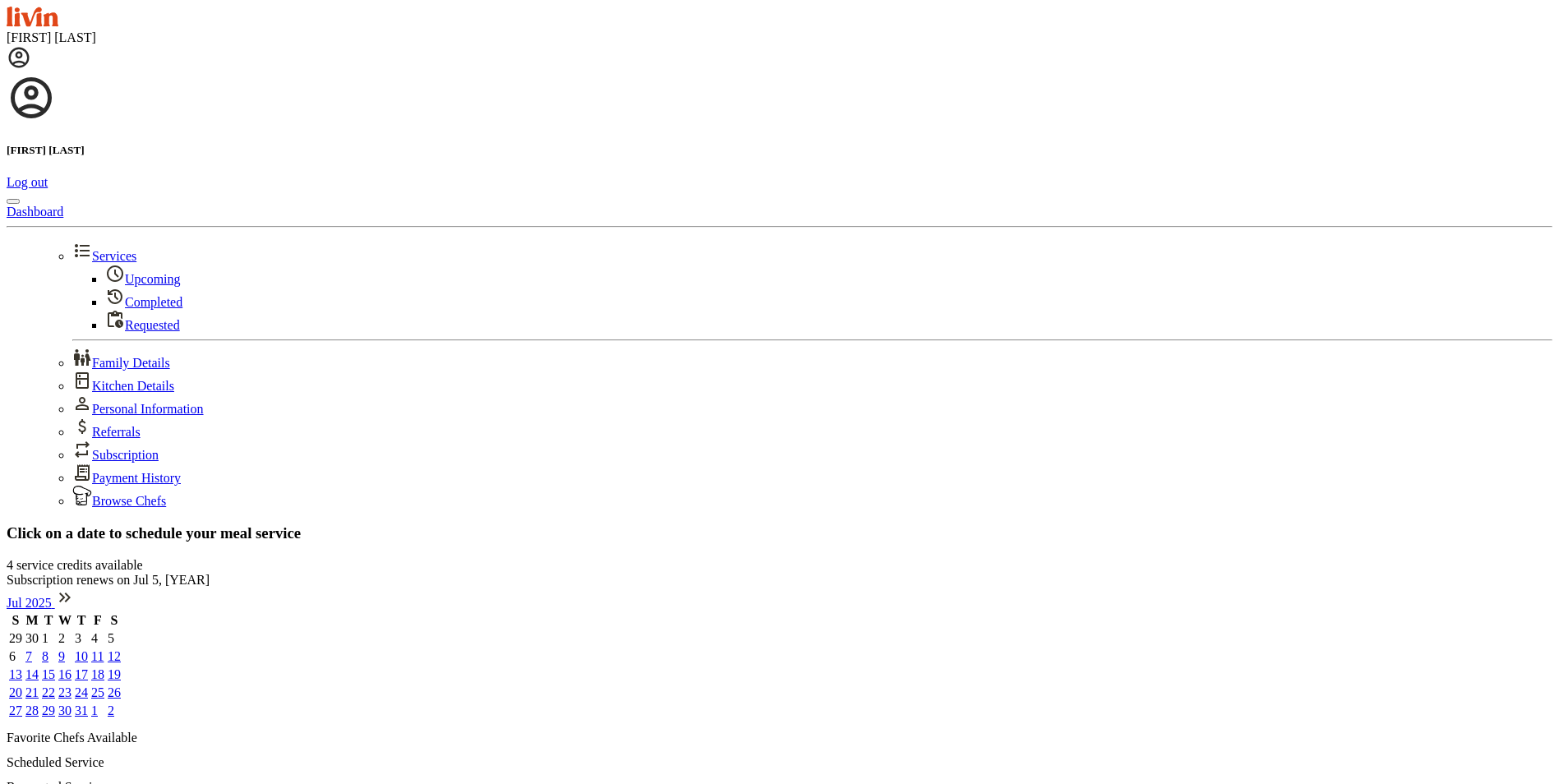 click on "8" at bounding box center [48, 657] 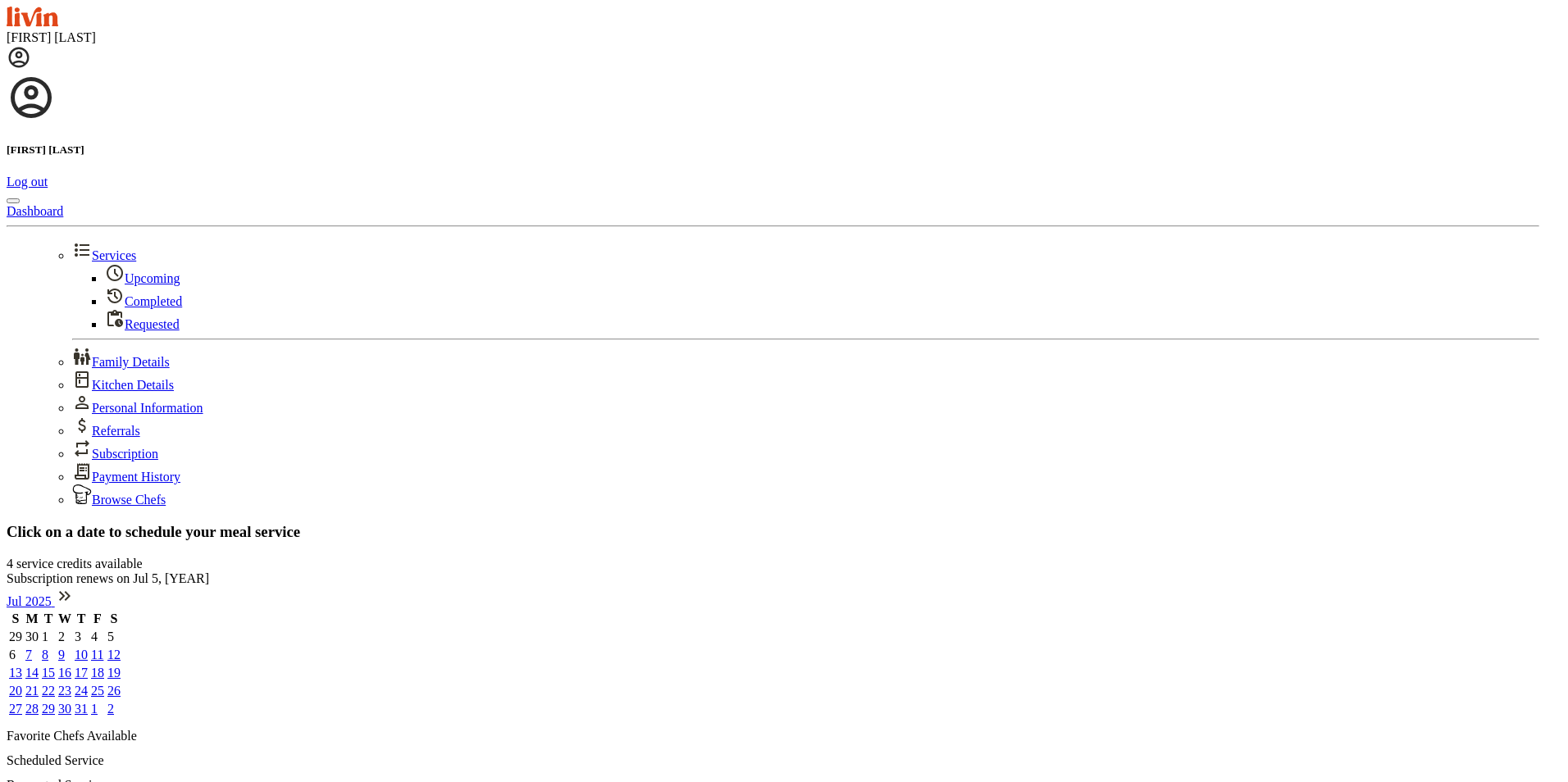 click on "*******
*******
*******
*******
*******
*******
********
********
********
********
********
********
*******
*******
*******
*******
*******
*******
*******
*******
*******
*******
*******
*******
*******
*******
*******
*******
*******
*******
********" at bounding box center (771, 1059) 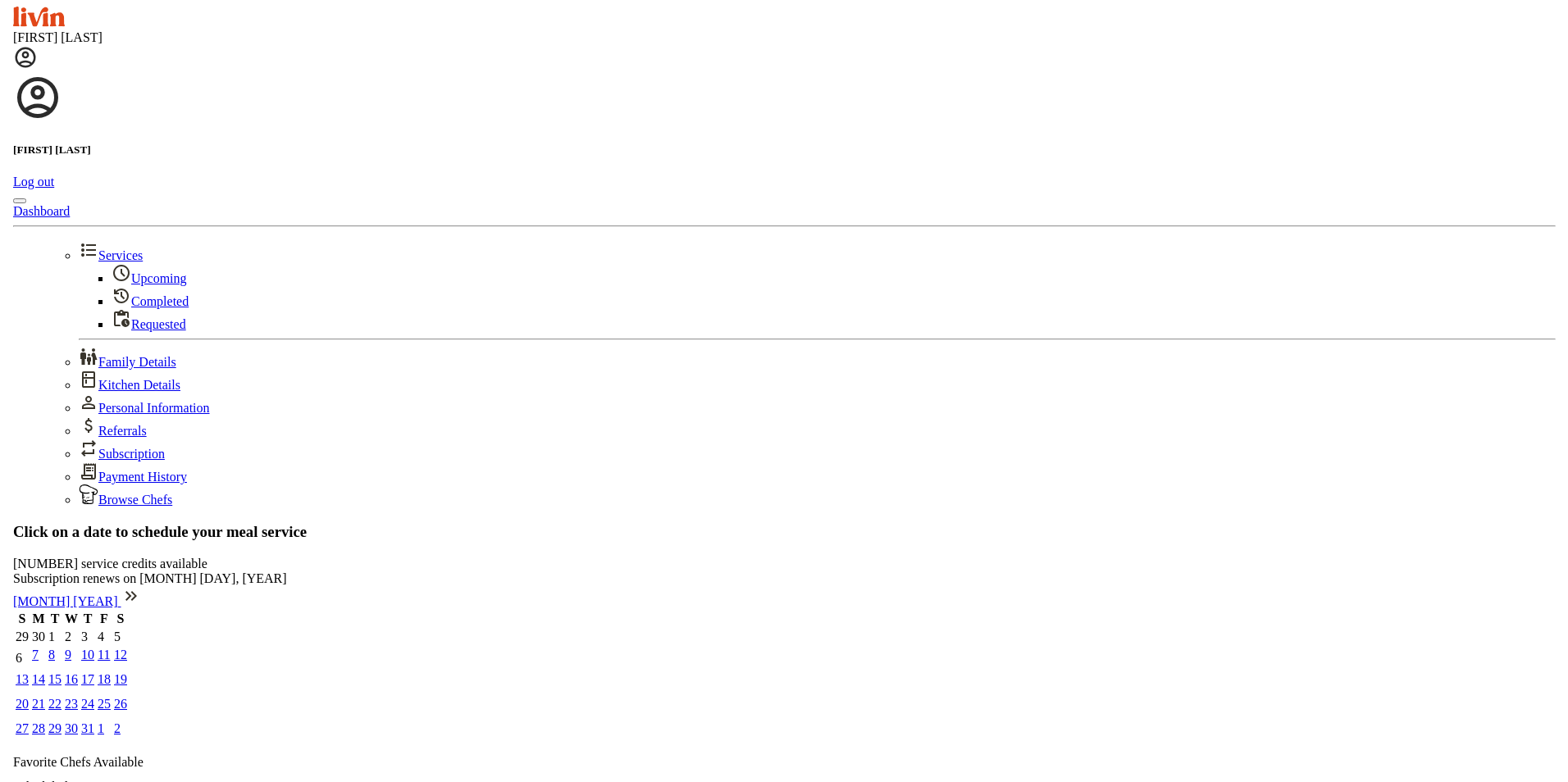 scroll, scrollTop: 0, scrollLeft: 0, axis: both 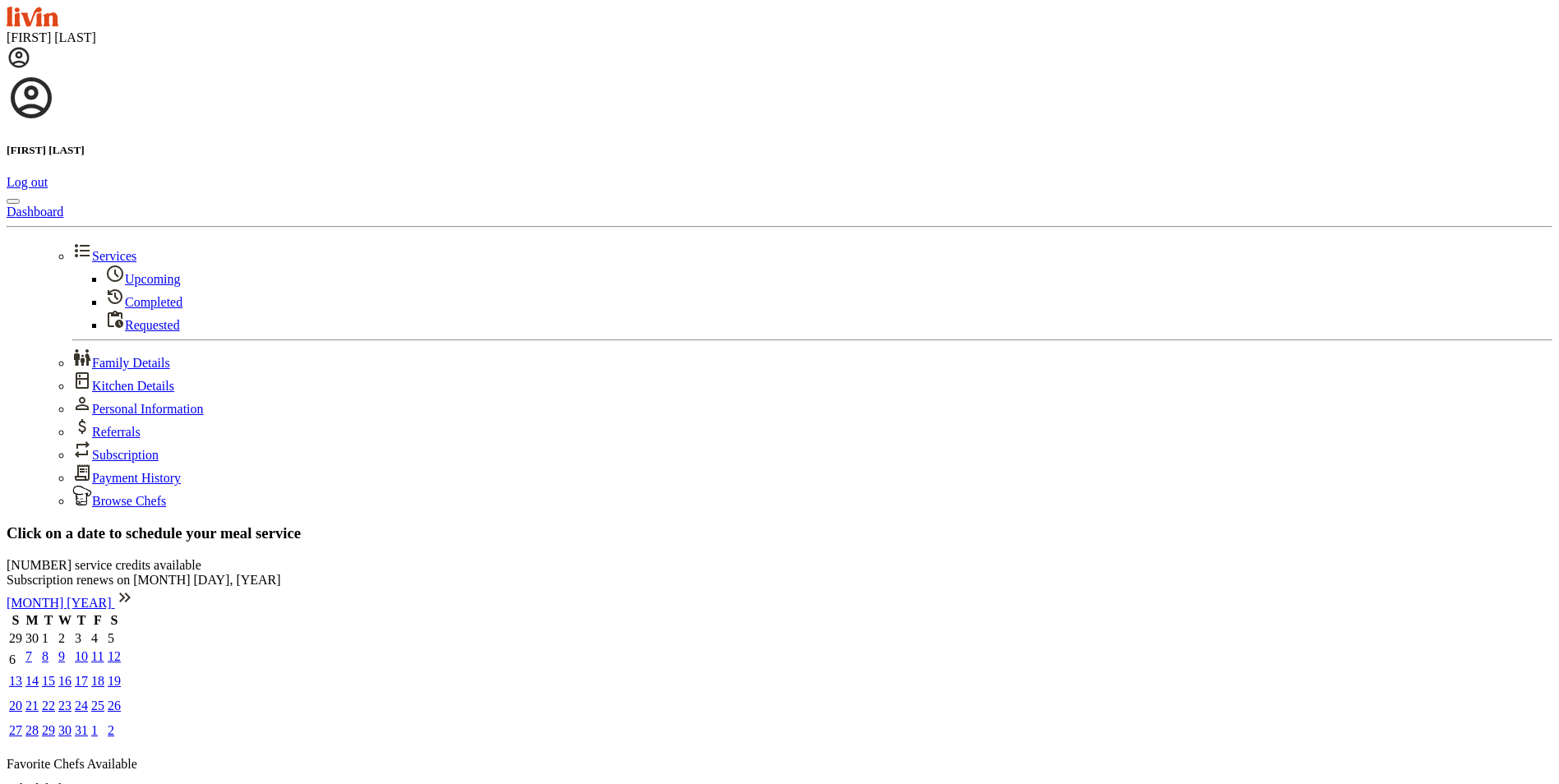 click on "8" at bounding box center [48, 660] 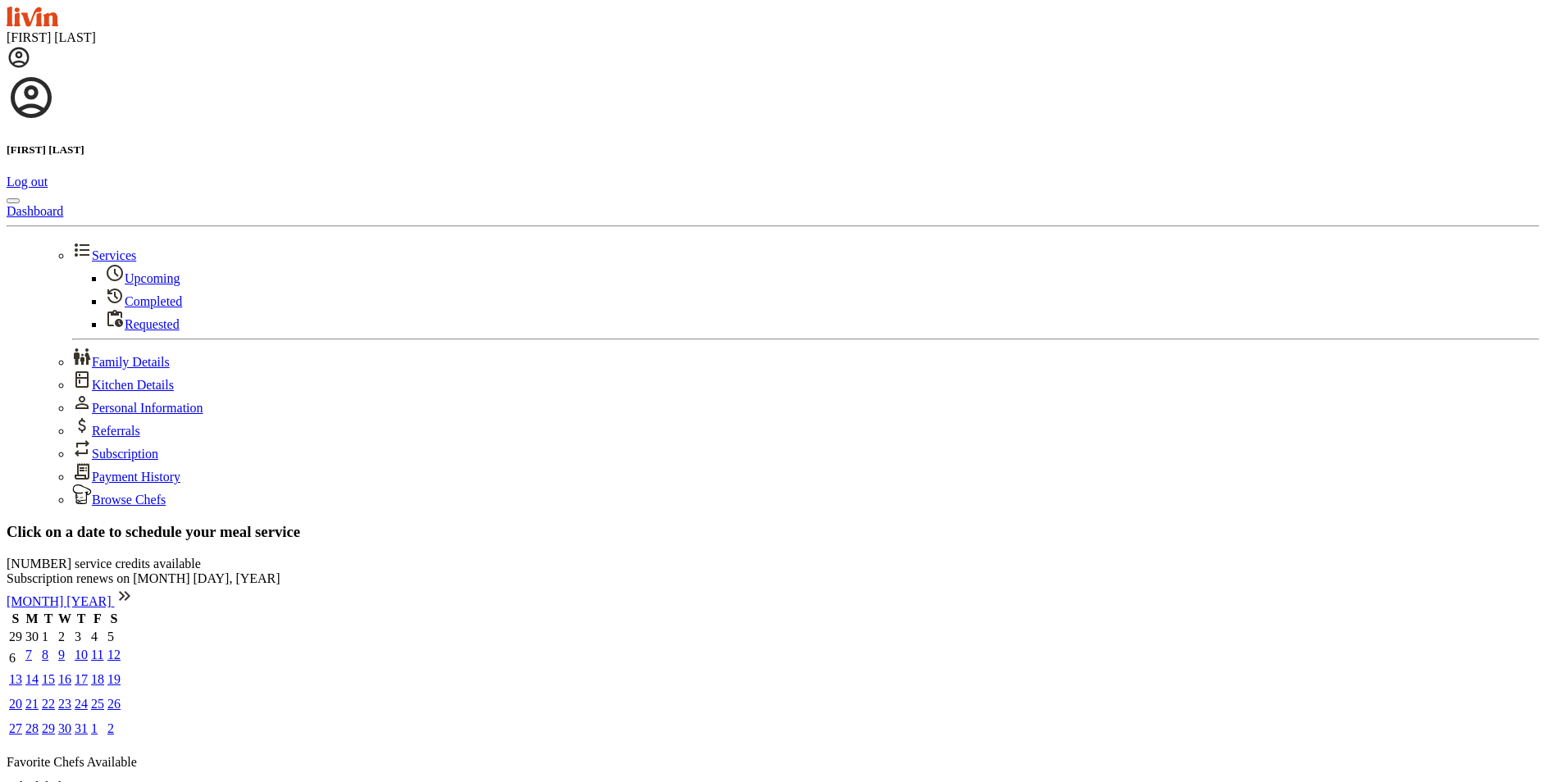 click on "*******
*******
*******
*******
*******
*******
********
********
********
********
********
********
*******
*******
*******
*******
*******
*******
*******
*******
*******
*******
*******
*******
*******
*******
*******
*******
*******
*******
********" at bounding box center [777, 1085] 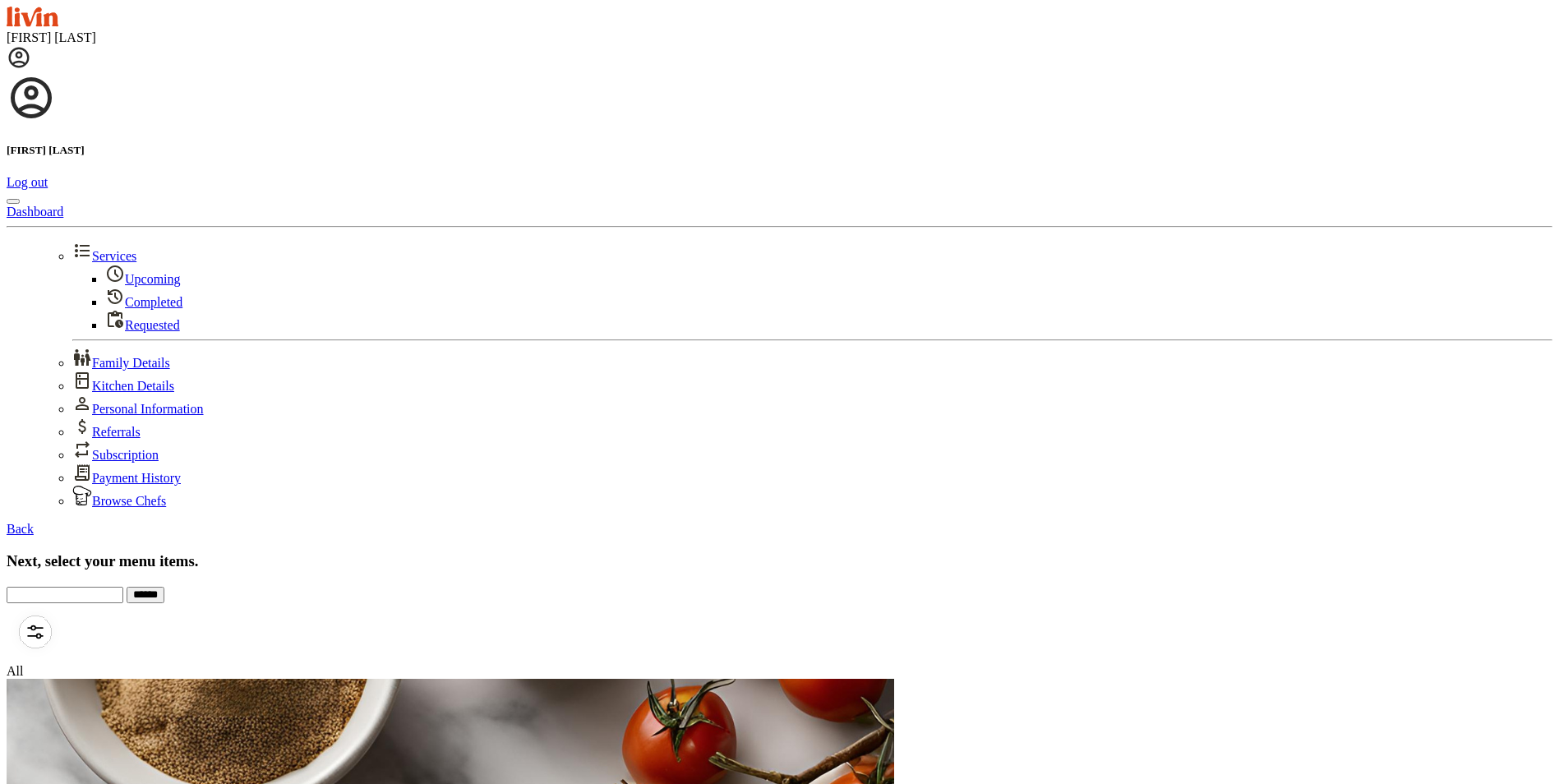 scroll, scrollTop: 0, scrollLeft: 0, axis: both 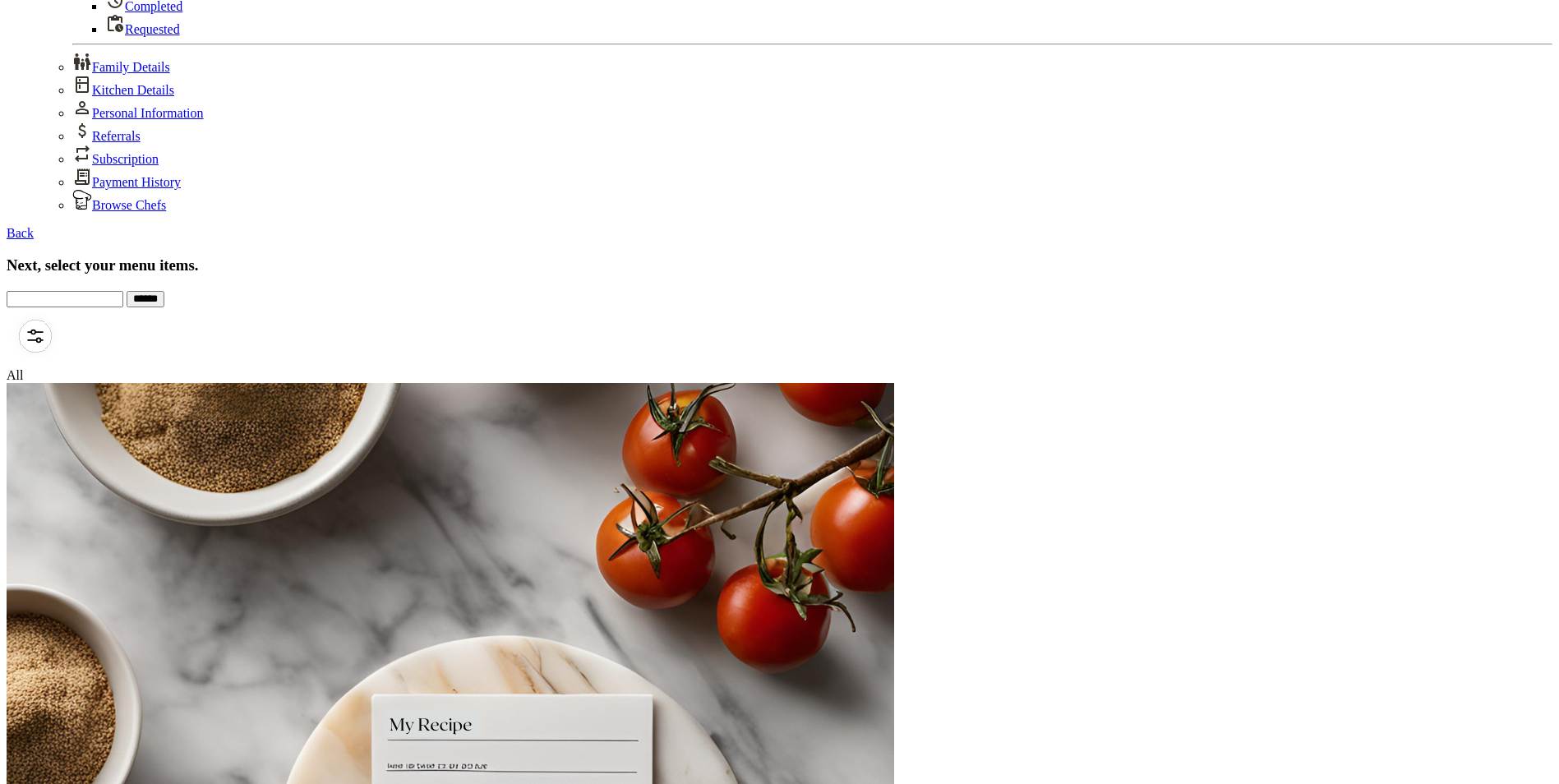 drag, startPoint x: 694, startPoint y: 487, endPoint x: 704, endPoint y: 489, distance: 10.198039 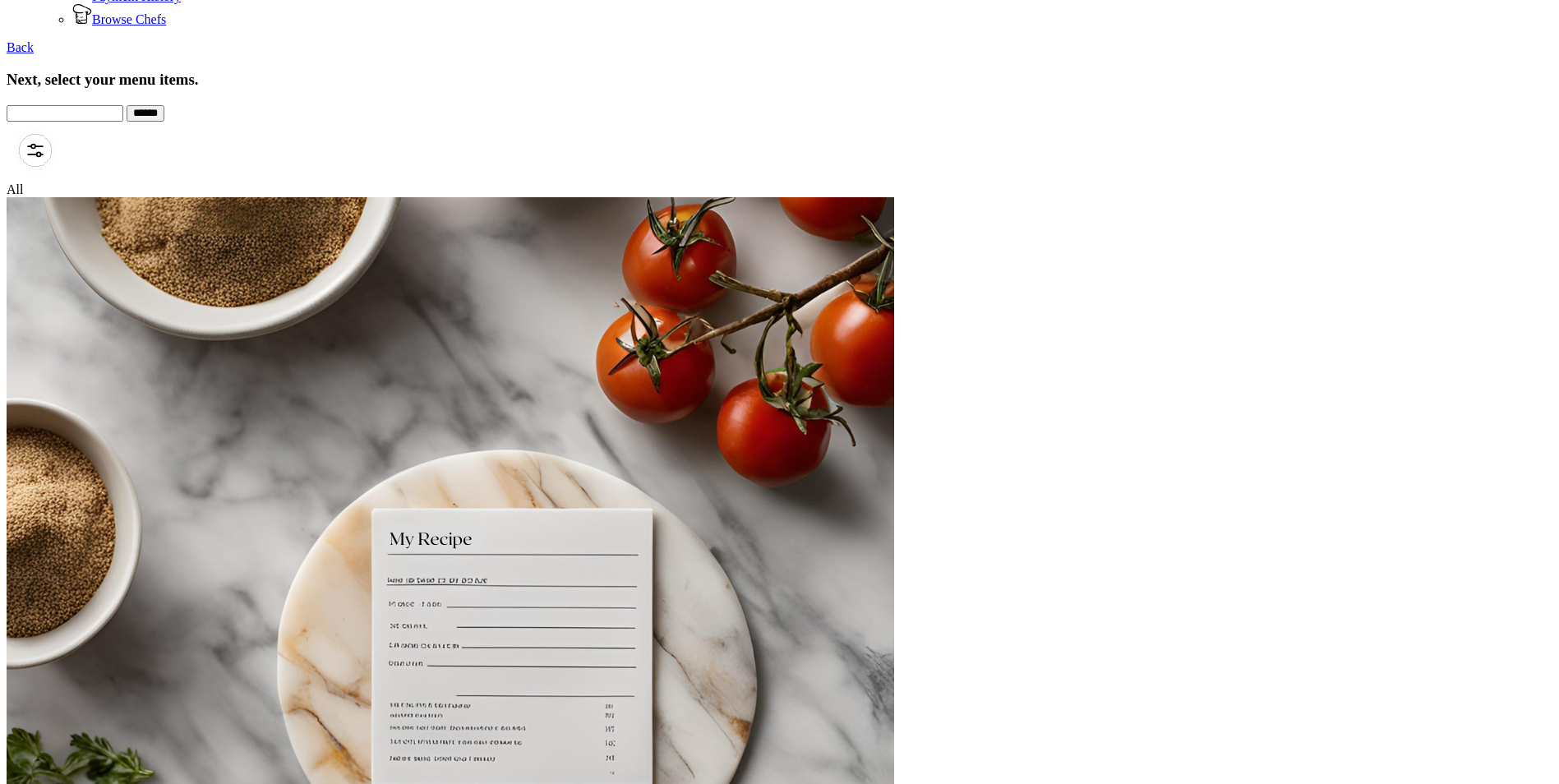 scroll, scrollTop: 546, scrollLeft: 0, axis: vertical 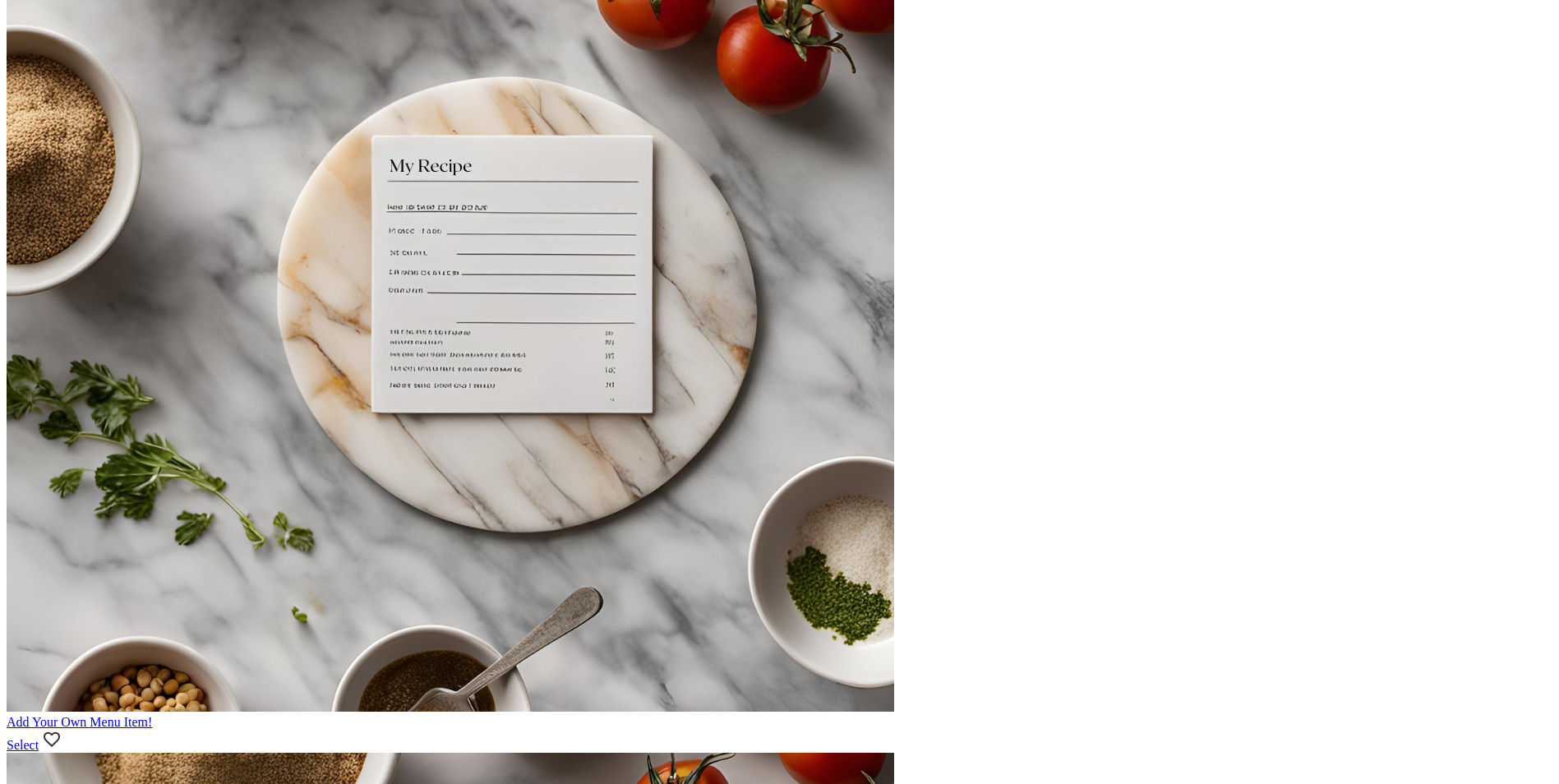 click on "Select" at bounding box center [22, 8695] 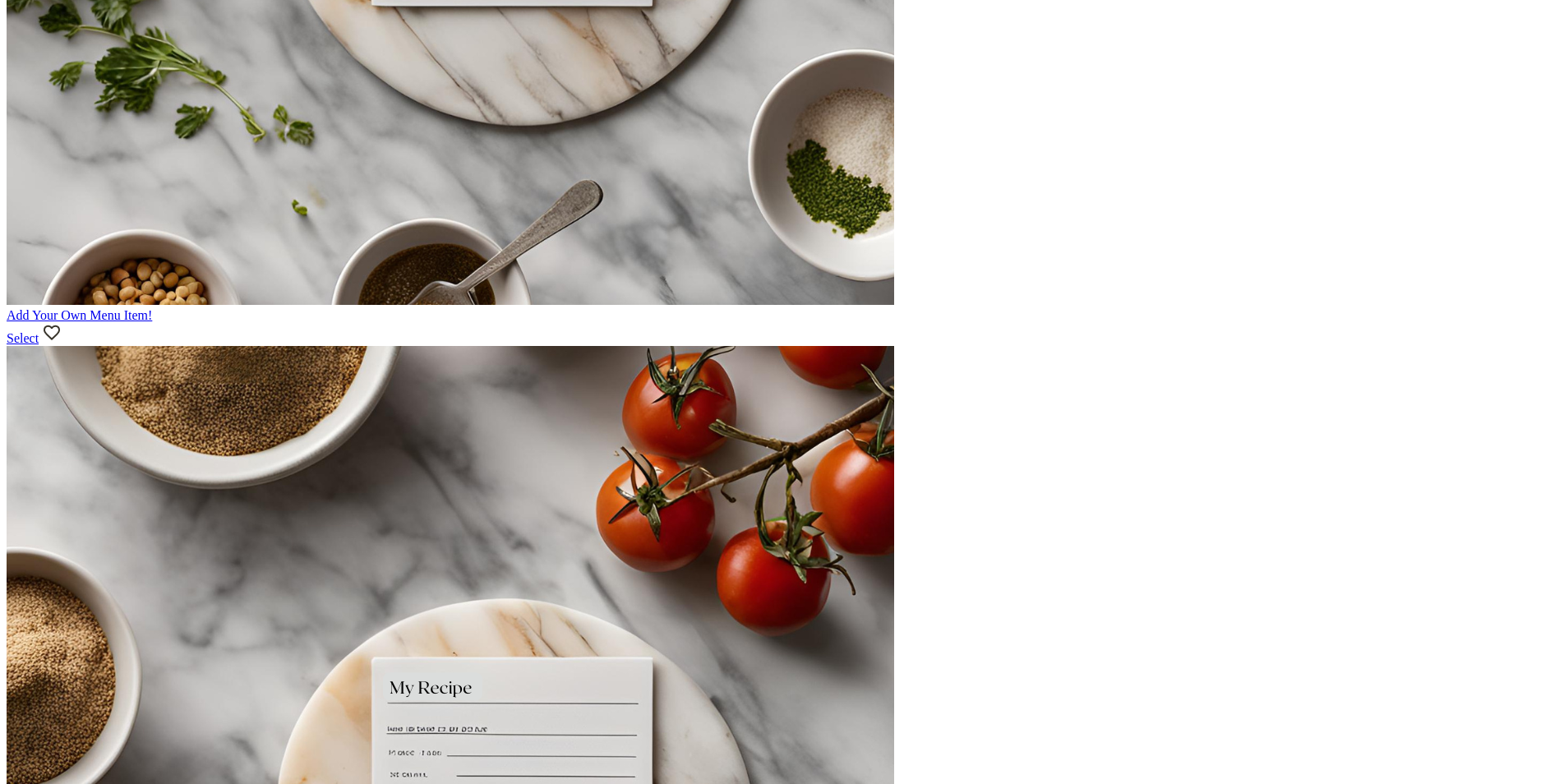 scroll, scrollTop: 1473, scrollLeft: 0, axis: vertical 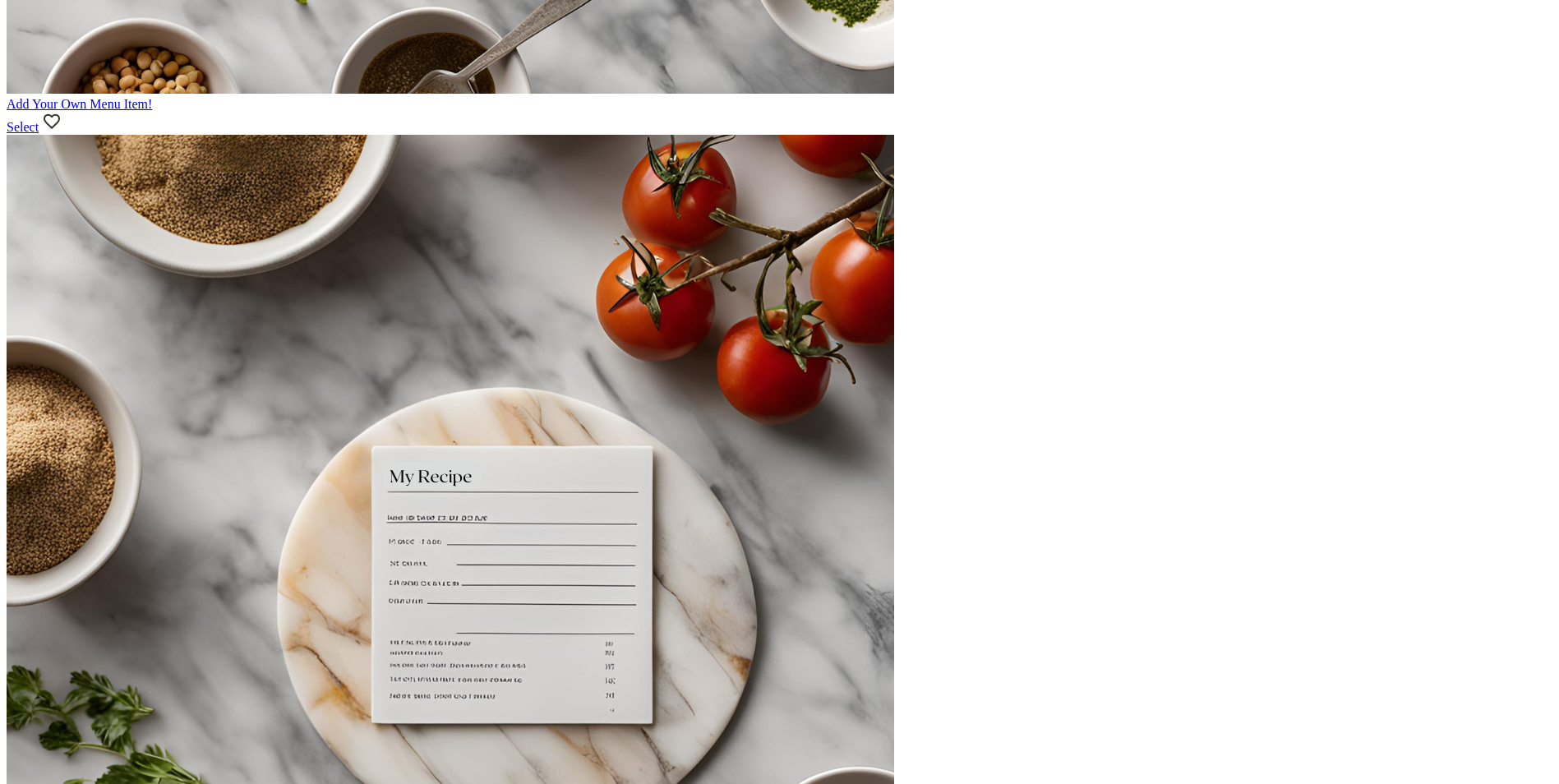 click on "3" at bounding box center (43, 16038) 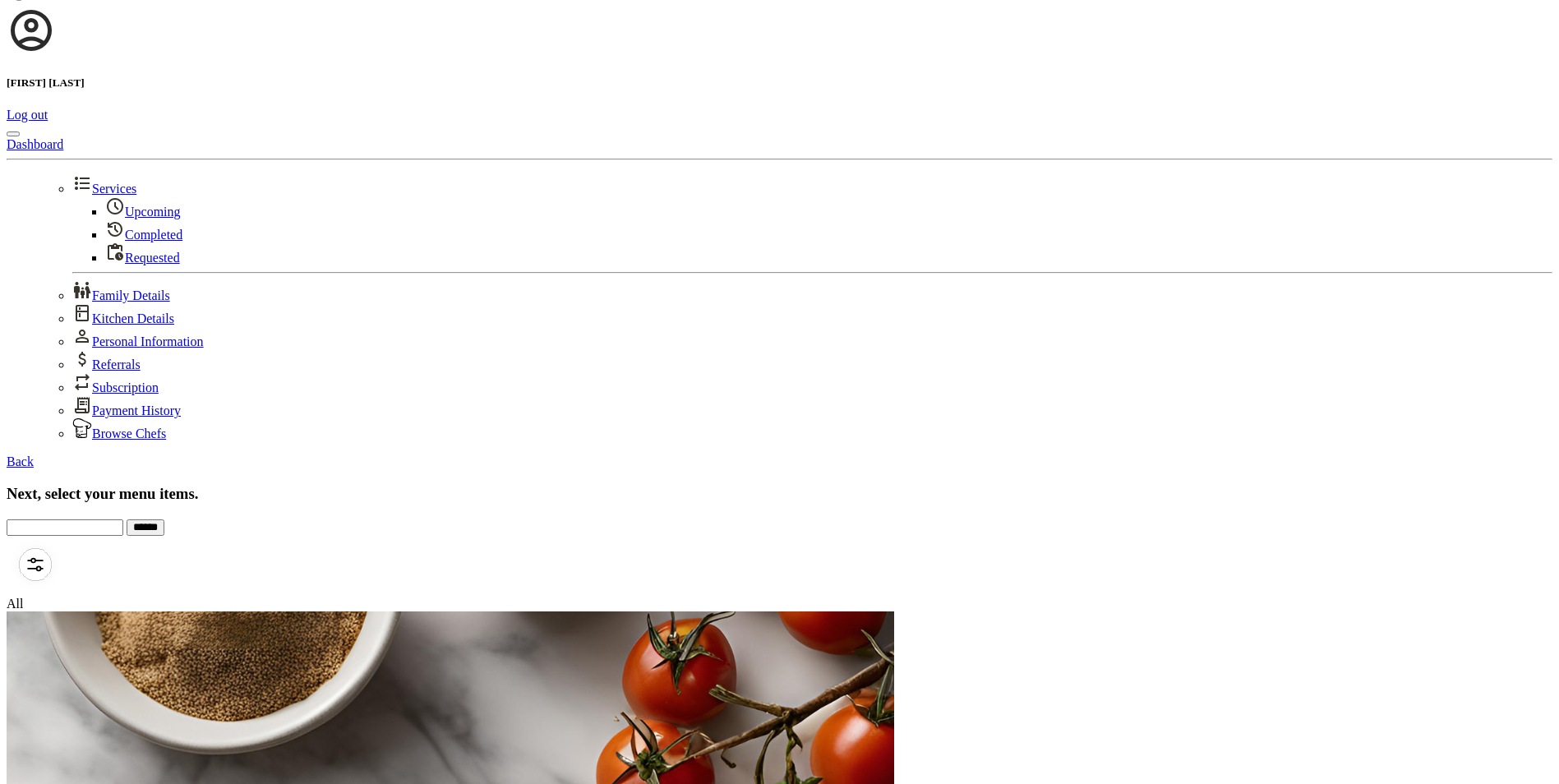 scroll, scrollTop: 0, scrollLeft: 0, axis: both 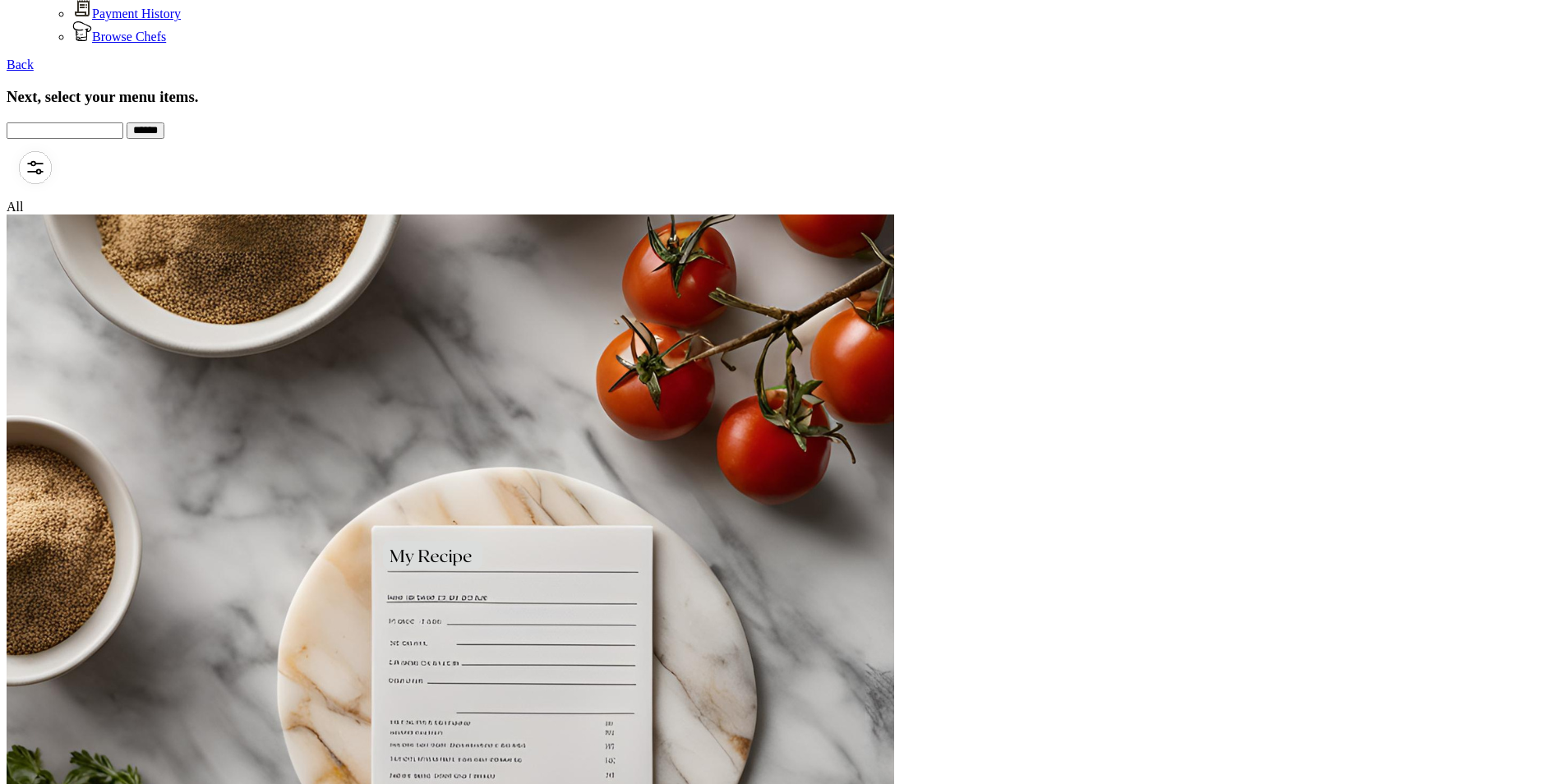 click on "3" at bounding box center (21, 8617) 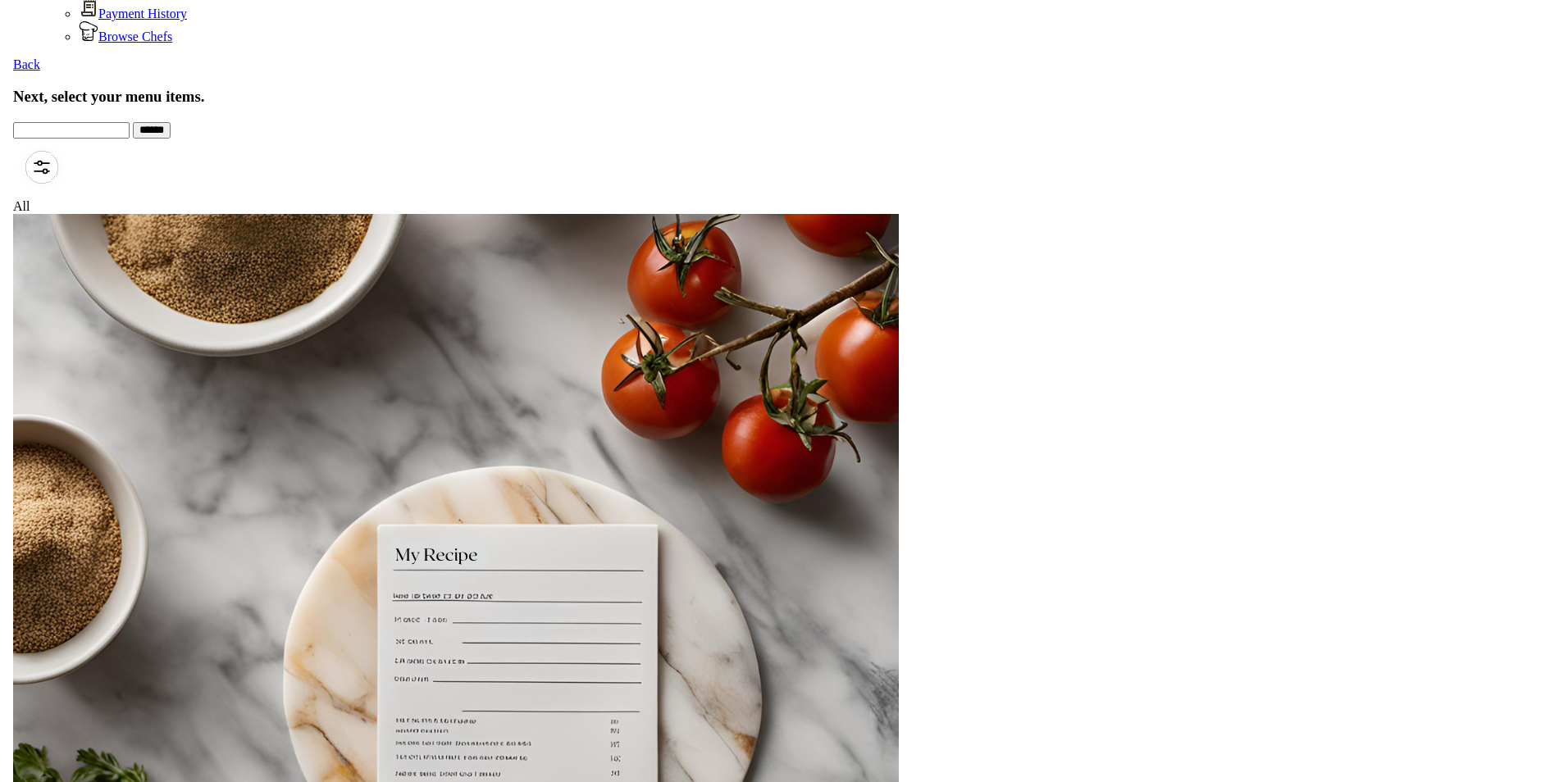 scroll, scrollTop: 455, scrollLeft: 0, axis: vertical 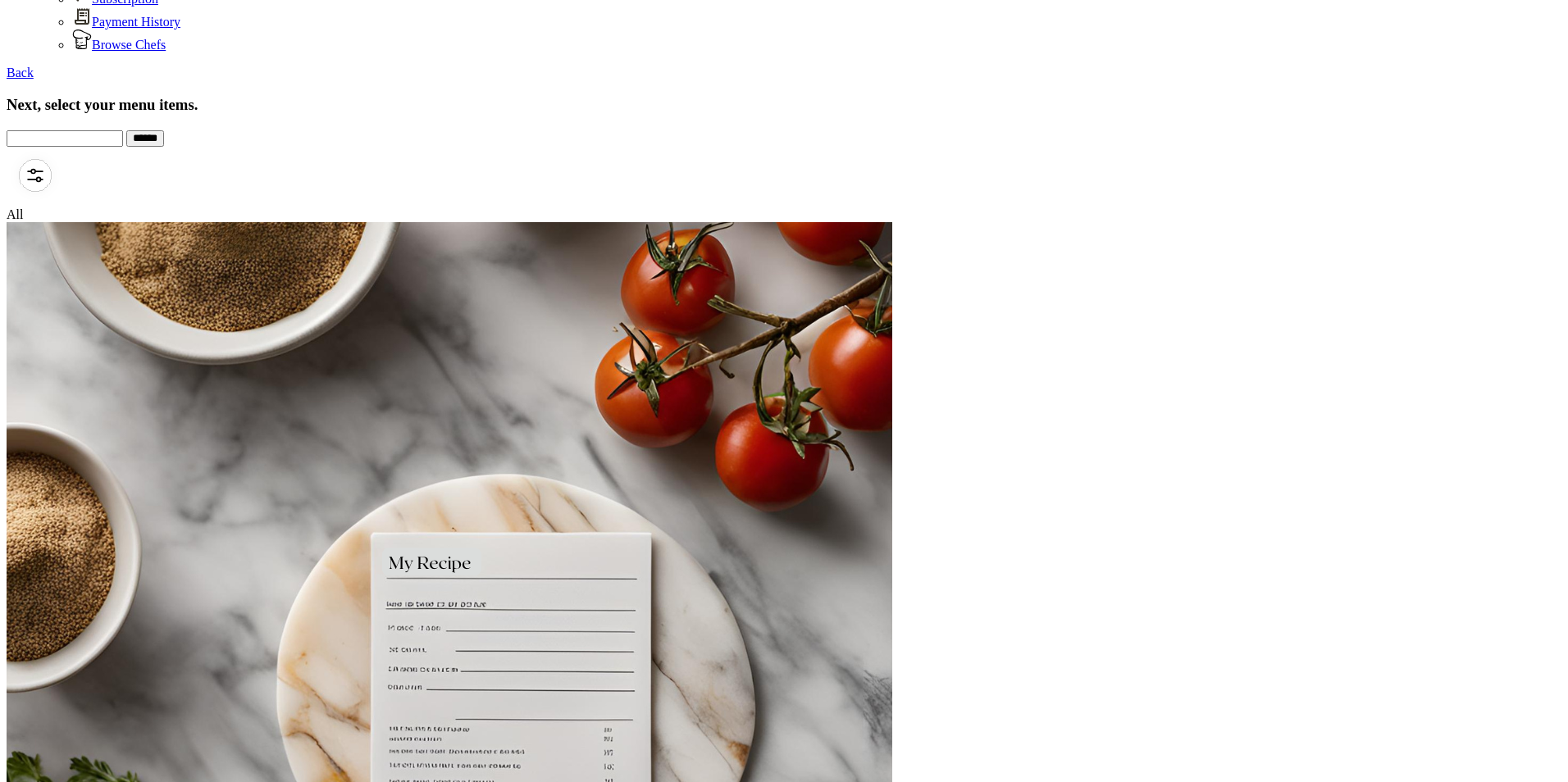 click on "Confirm Menu" at bounding box center [90, 8923] 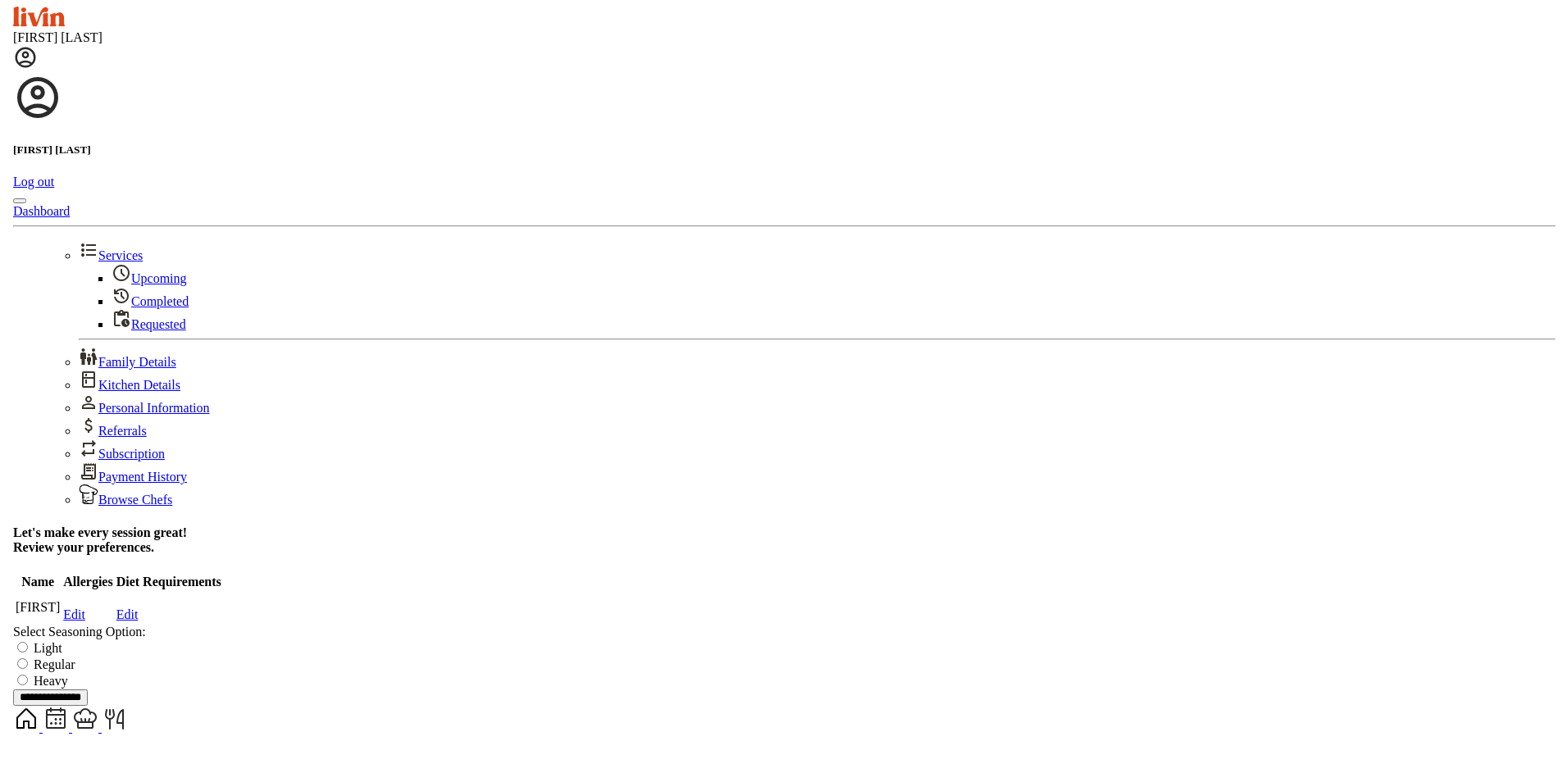 scroll, scrollTop: 0, scrollLeft: 0, axis: both 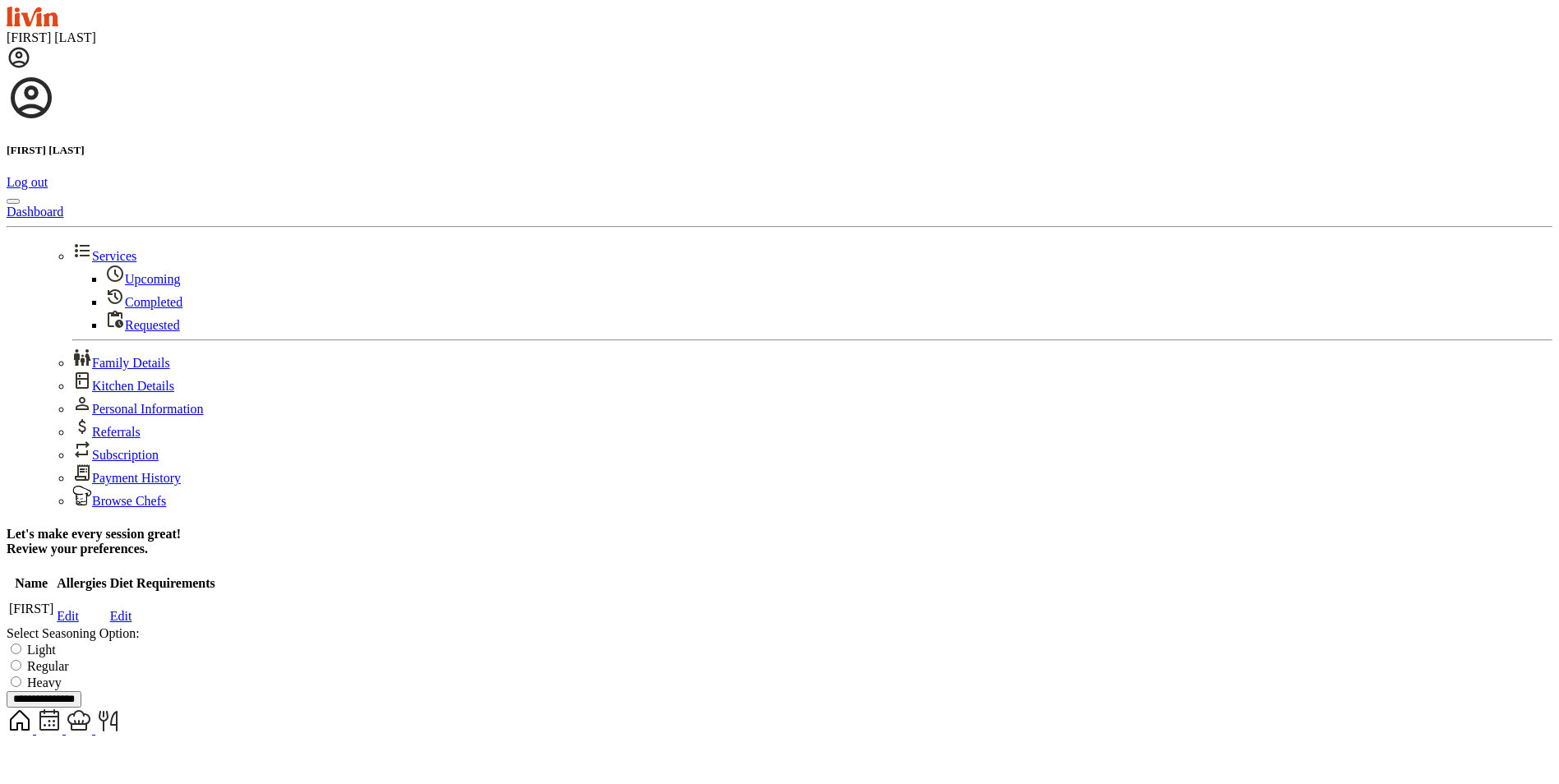 click on "Light" at bounding box center (779, 649) 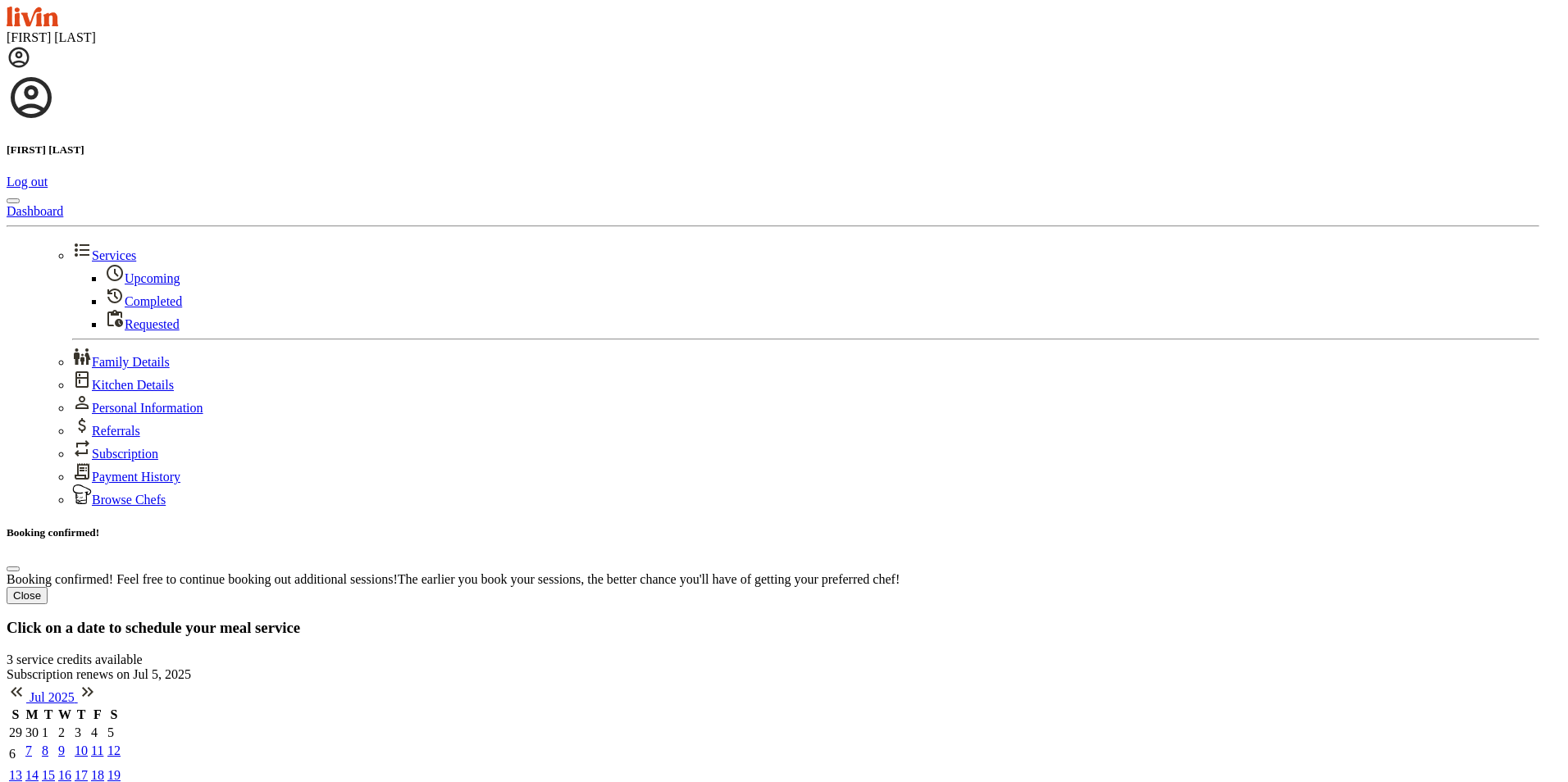 click on "Close" at bounding box center (27, 595) 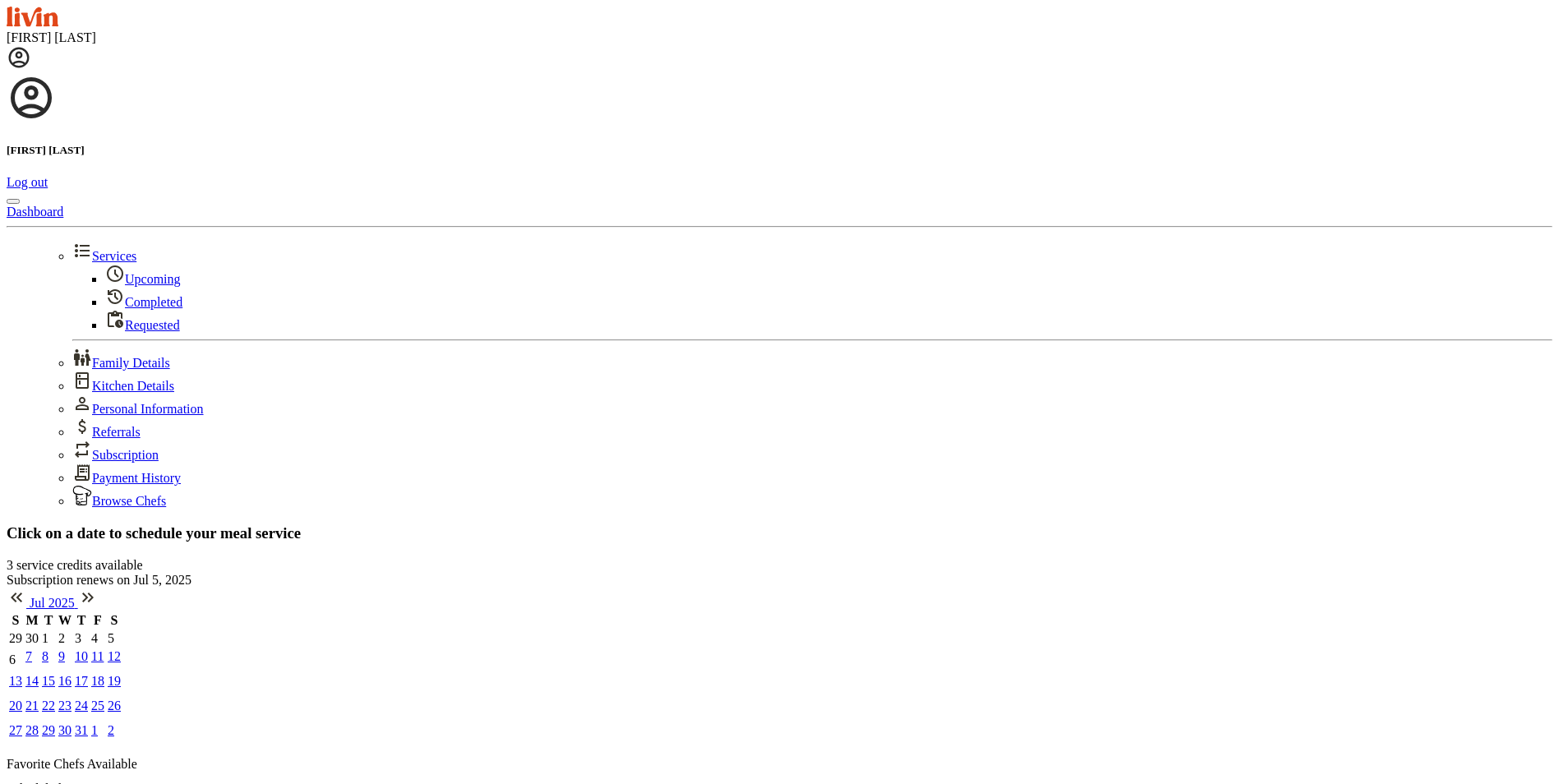 click on "15" at bounding box center (48, 681) 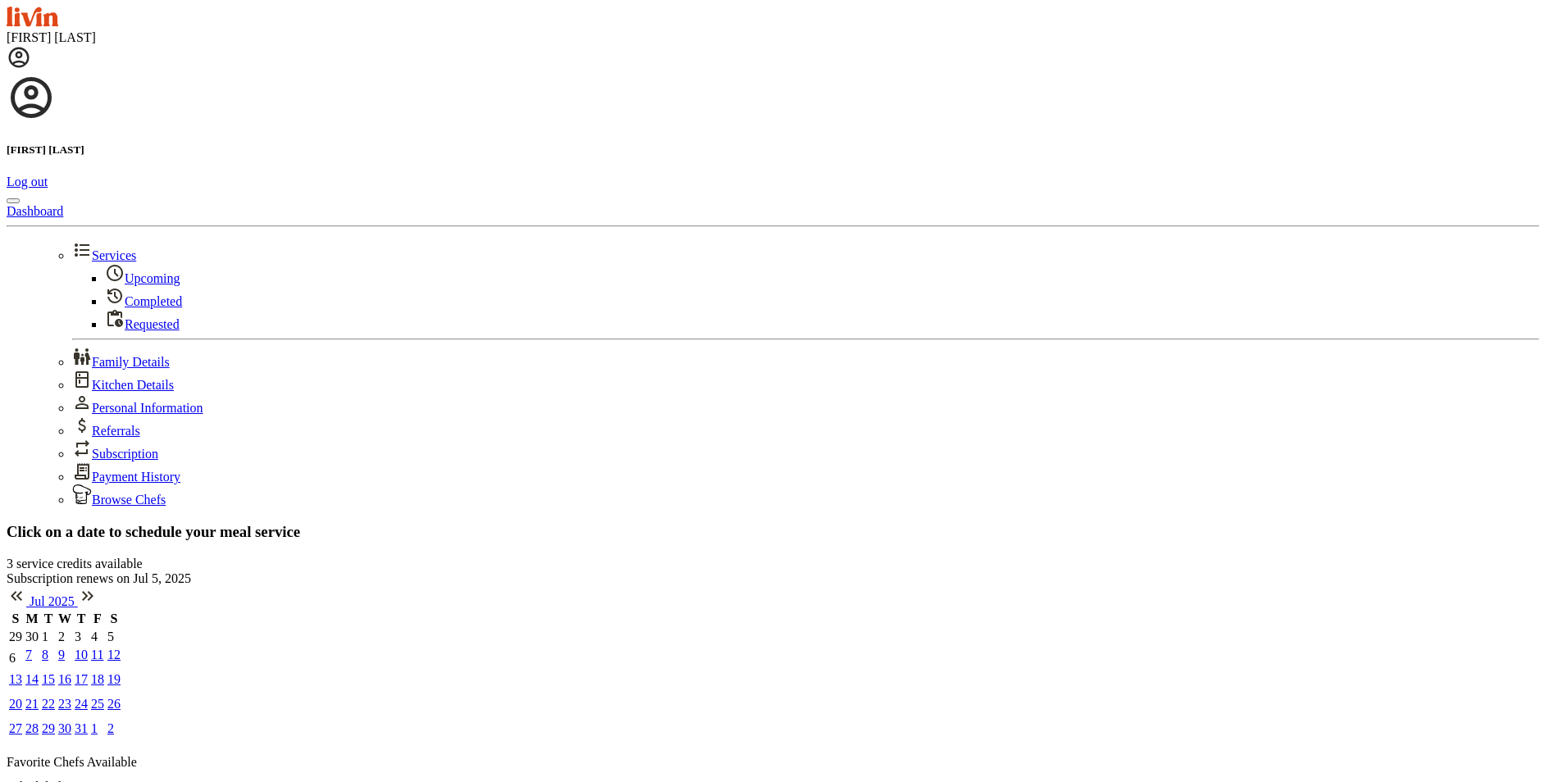 click on "Preferred Start Time Window
*******
*******
*******
*******
*******
*******
********
********
********
********
********
********
*******
*******
*******
*******
*******
*******
*******
*******
*******
*******
*******
*******
*******
*******
*******
*******
*******
*******
********
and
*******
*******
*******
*******
*******
*******
********
********
********
********
********
********
*******
*******
*******
*******
*******
*******
*******
*******
*******
*******
*******
*******
*******
*******
*******
*******
*******
*******
********" at bounding box center (773, 1101) 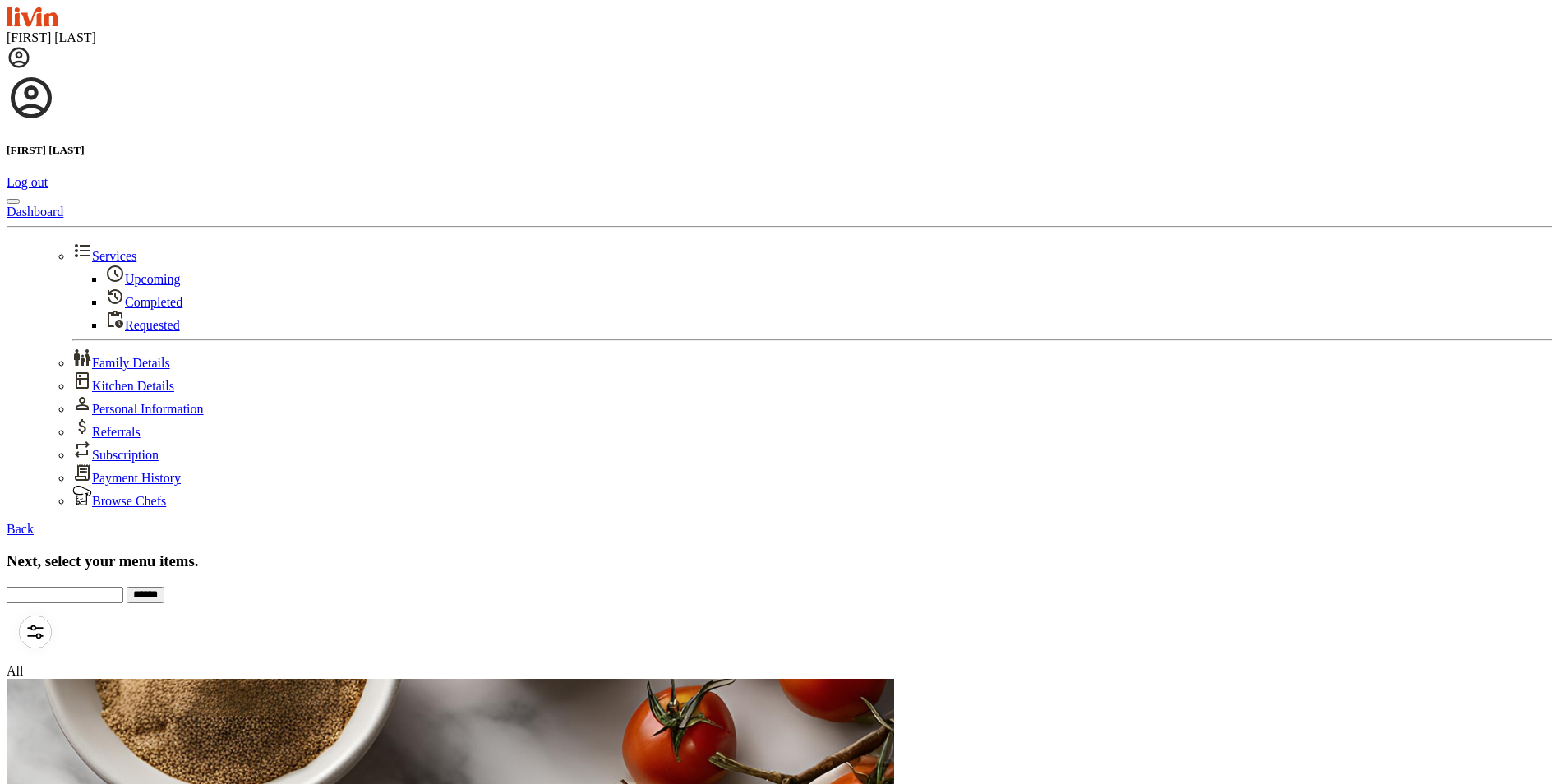 scroll, scrollTop: 0, scrollLeft: 0, axis: both 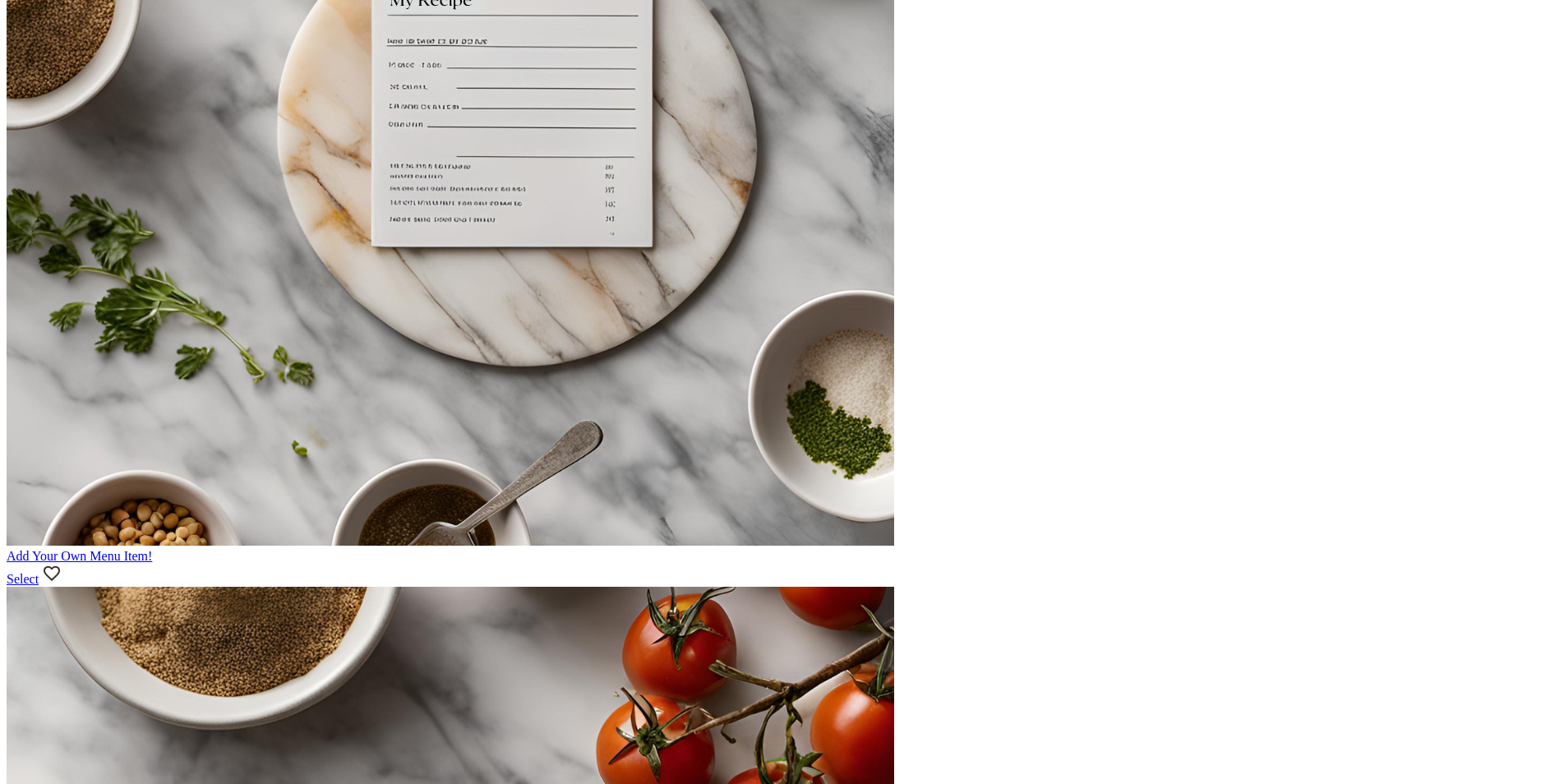 click on "Select" at bounding box center [22, 11538] 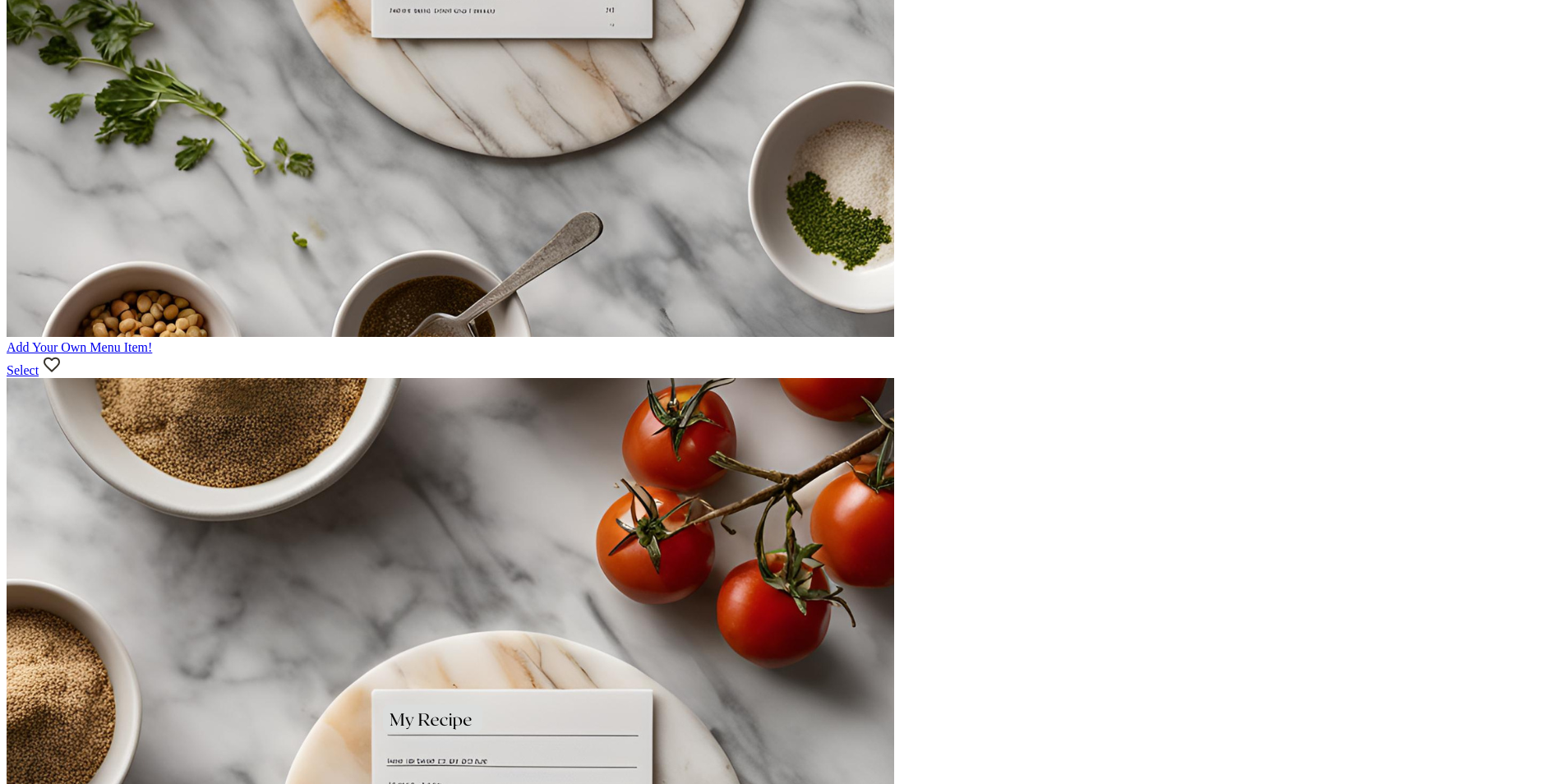 scroll, scrollTop: 1232, scrollLeft: 0, axis: vertical 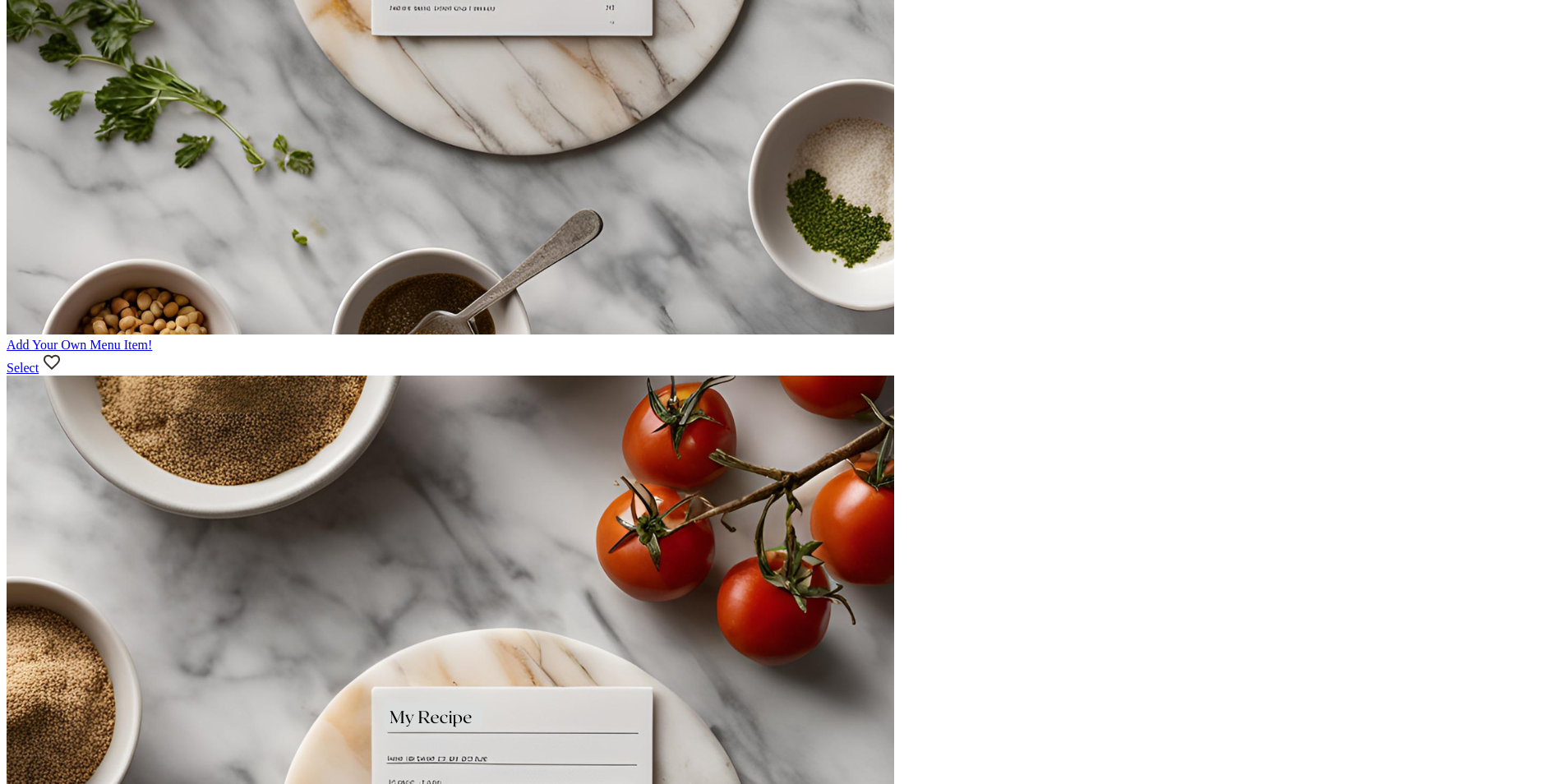 click on "Select" at bounding box center [22, 13258] 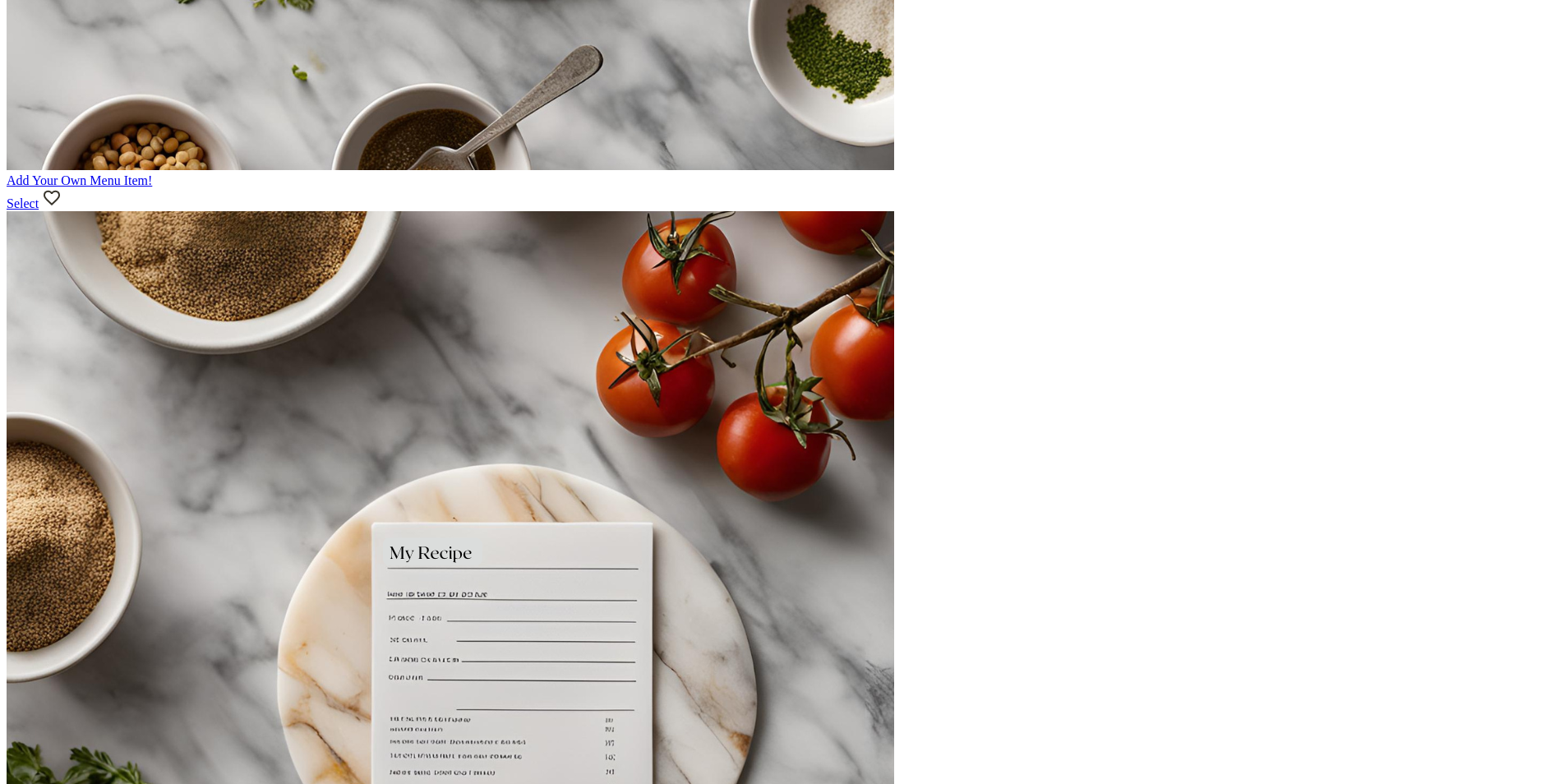 click on "2" at bounding box center [43, 16100] 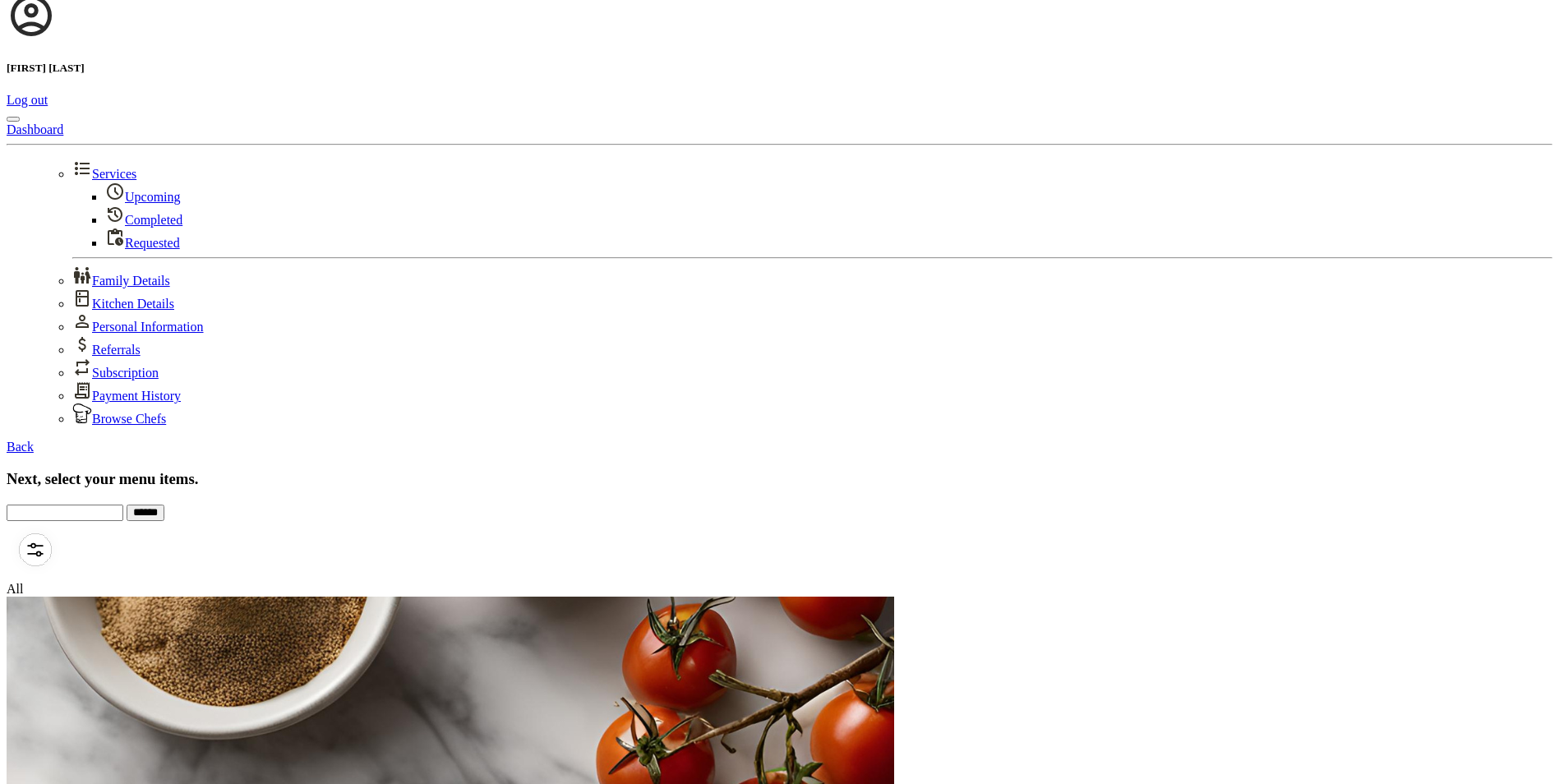 scroll, scrollTop: 0, scrollLeft: 0, axis: both 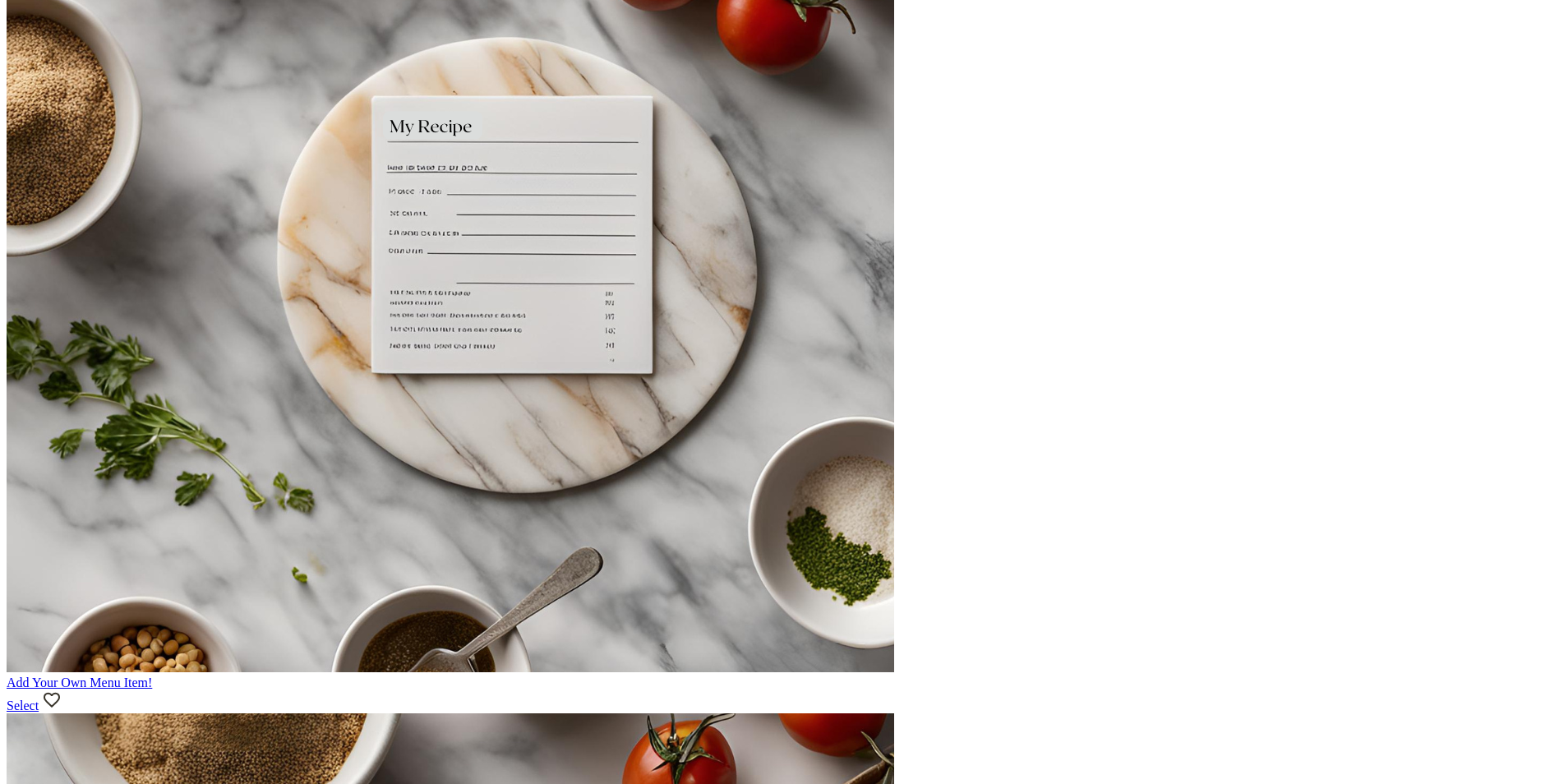 click on "Select" at bounding box center [22, 10213] 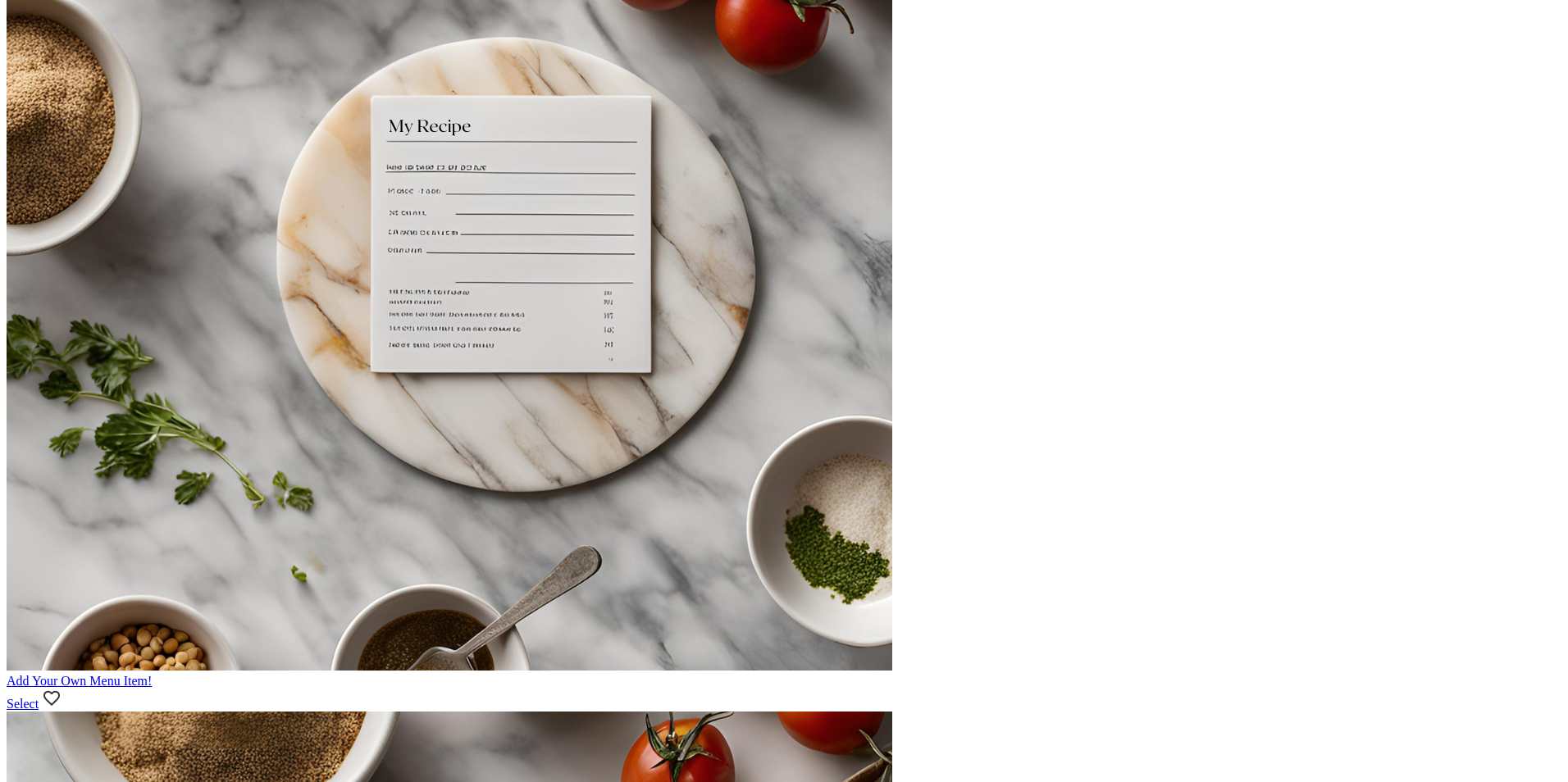 click on "Confirm Menu" at bounding box center [90, 17019] 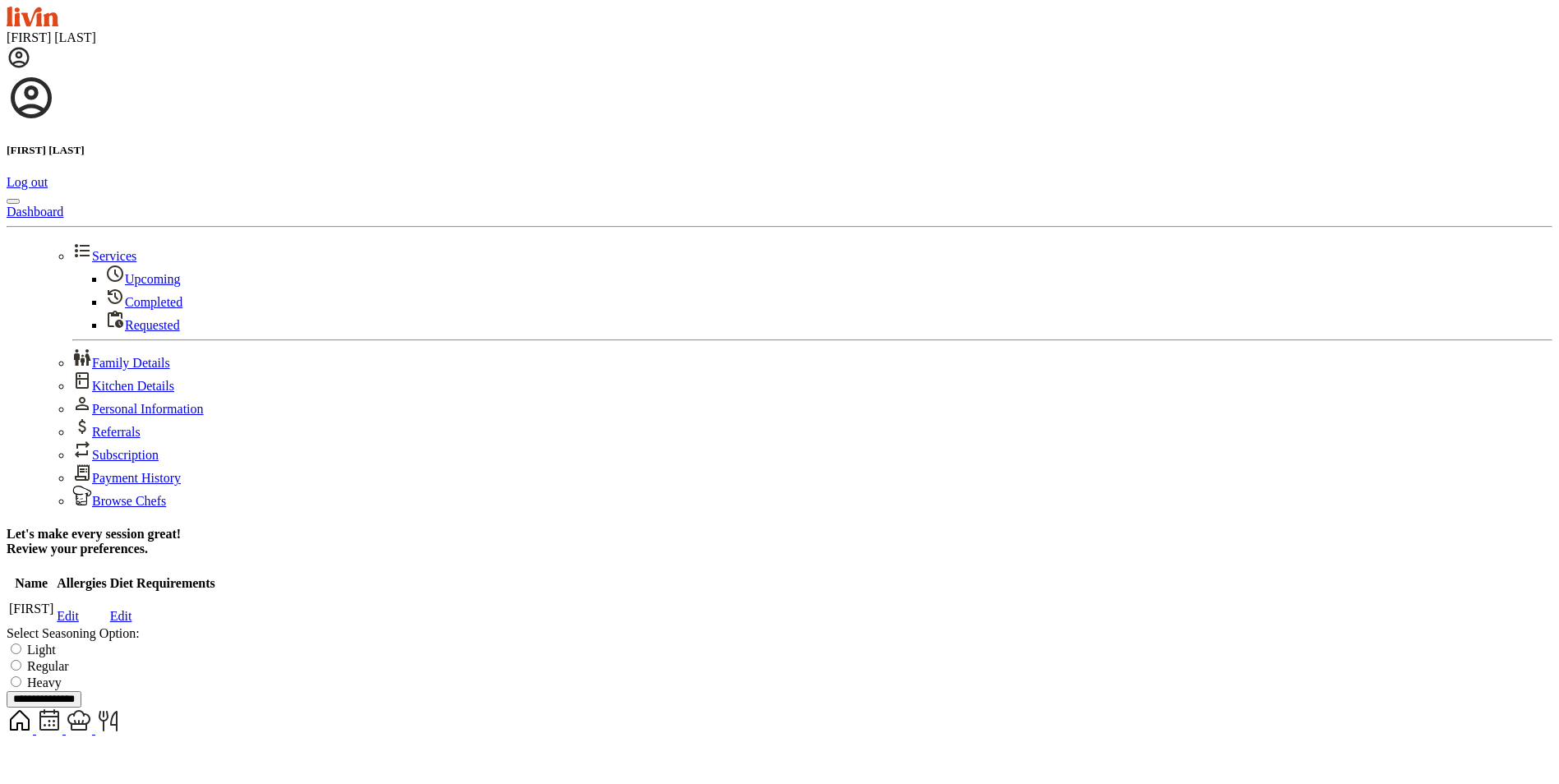 scroll, scrollTop: 0, scrollLeft: 0, axis: both 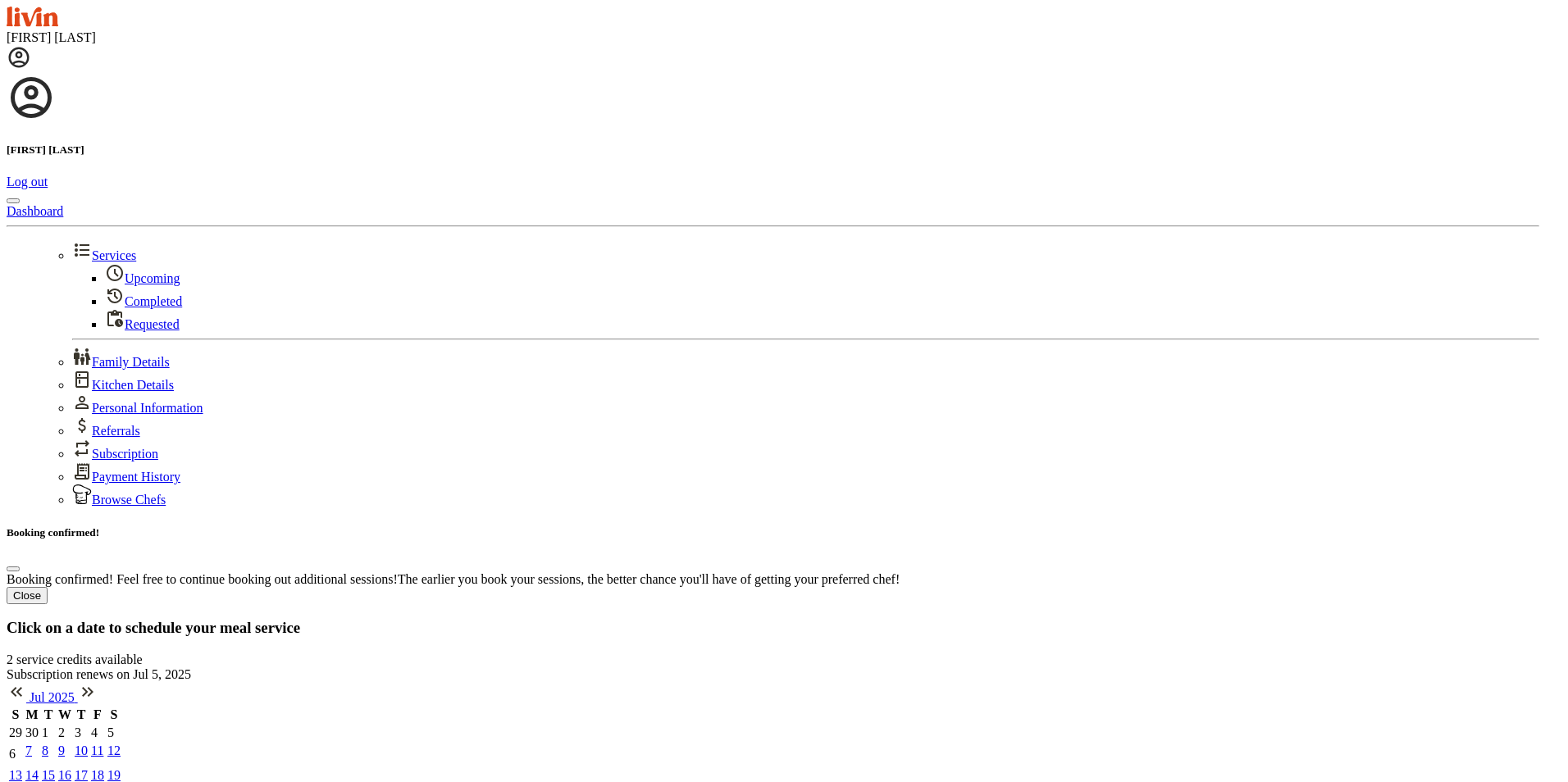 click on "Close" at bounding box center (27, 595) 